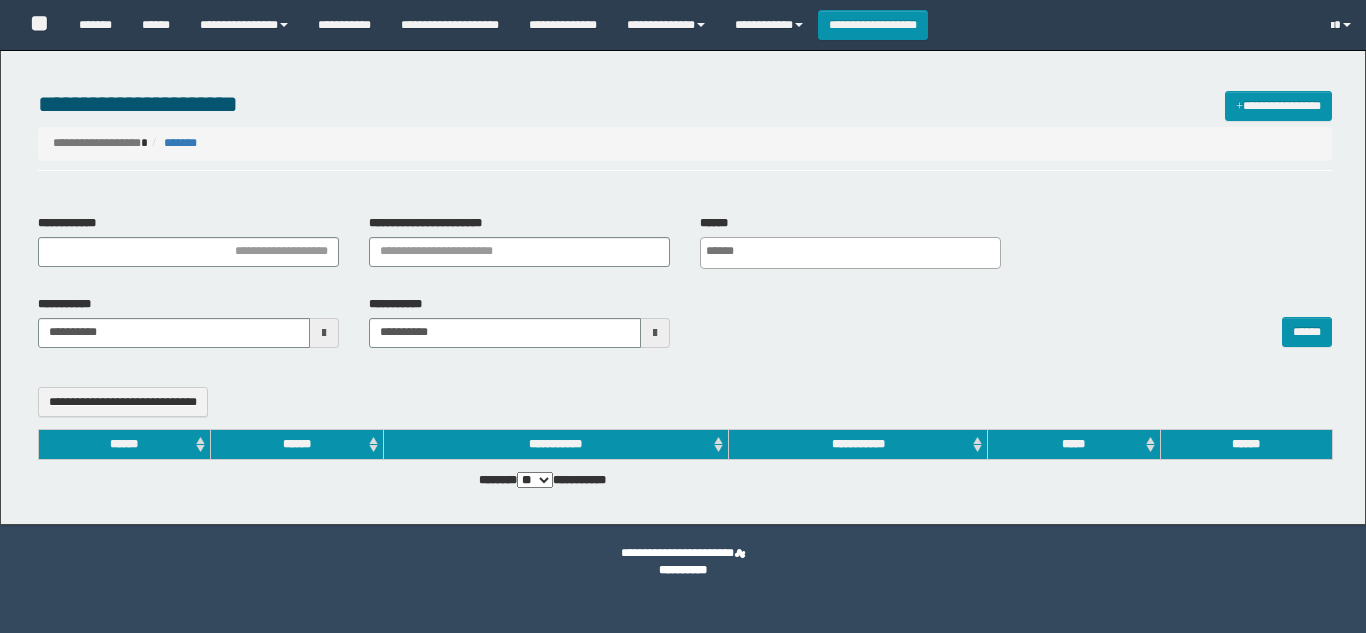 select 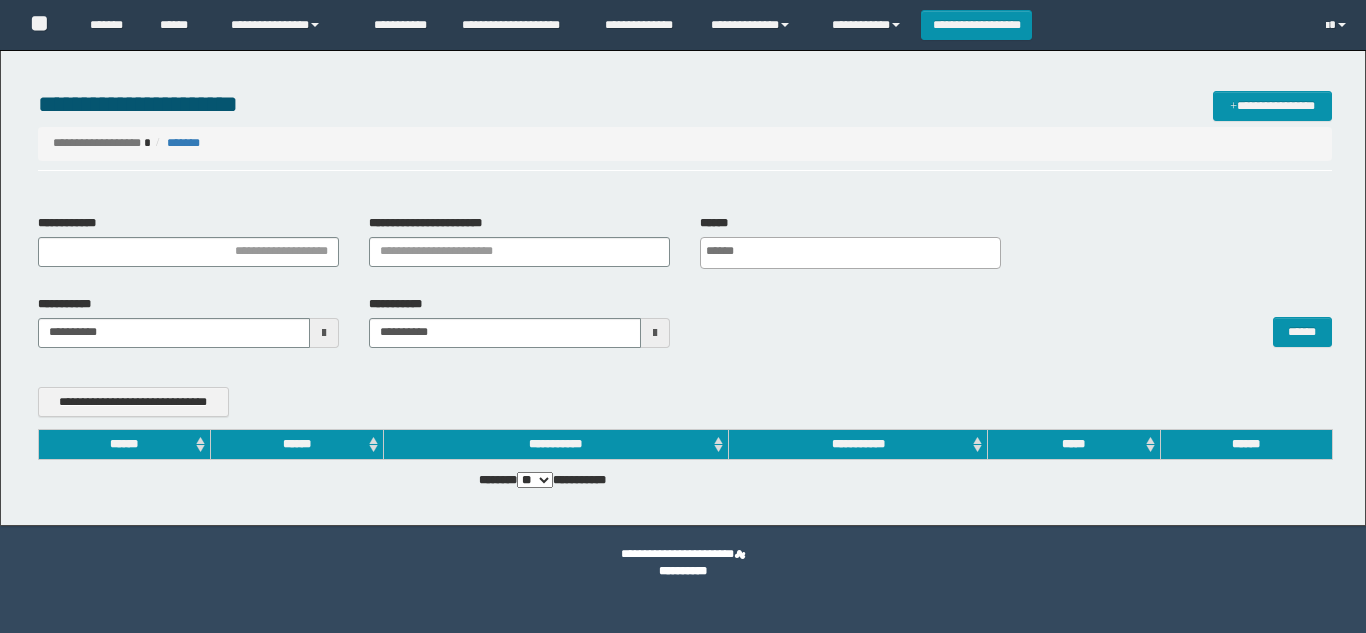 scroll, scrollTop: 0, scrollLeft: 0, axis: both 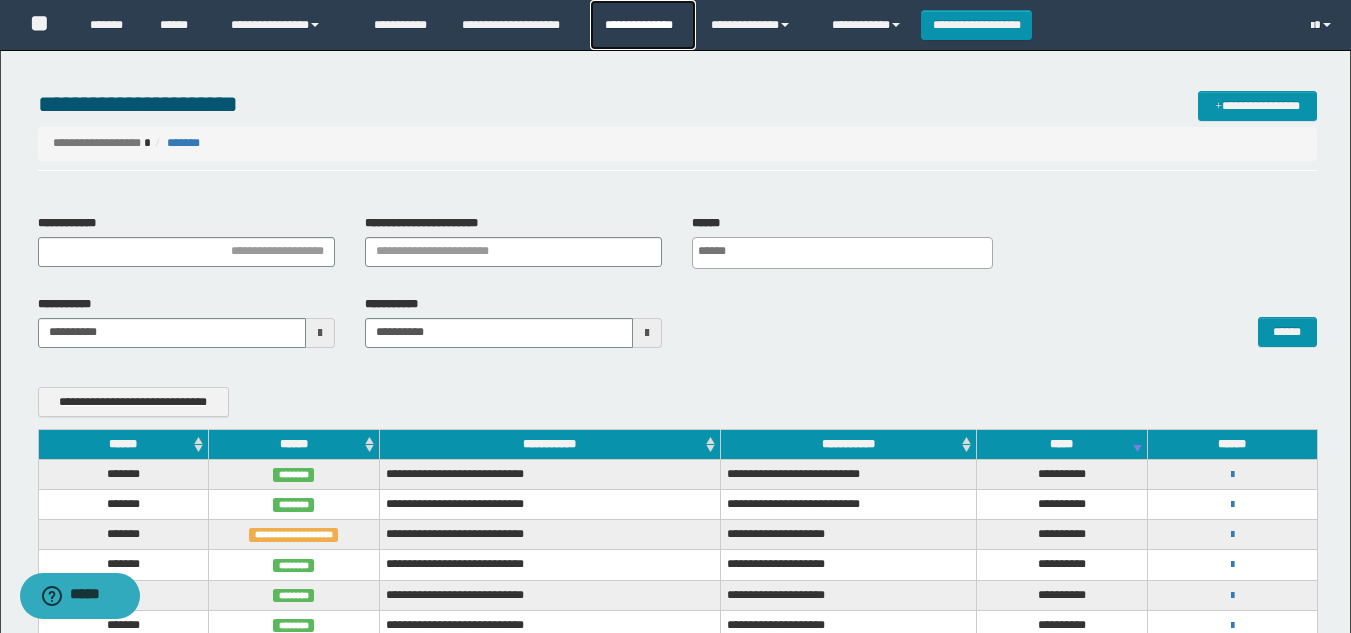 click on "**********" at bounding box center [642, 25] 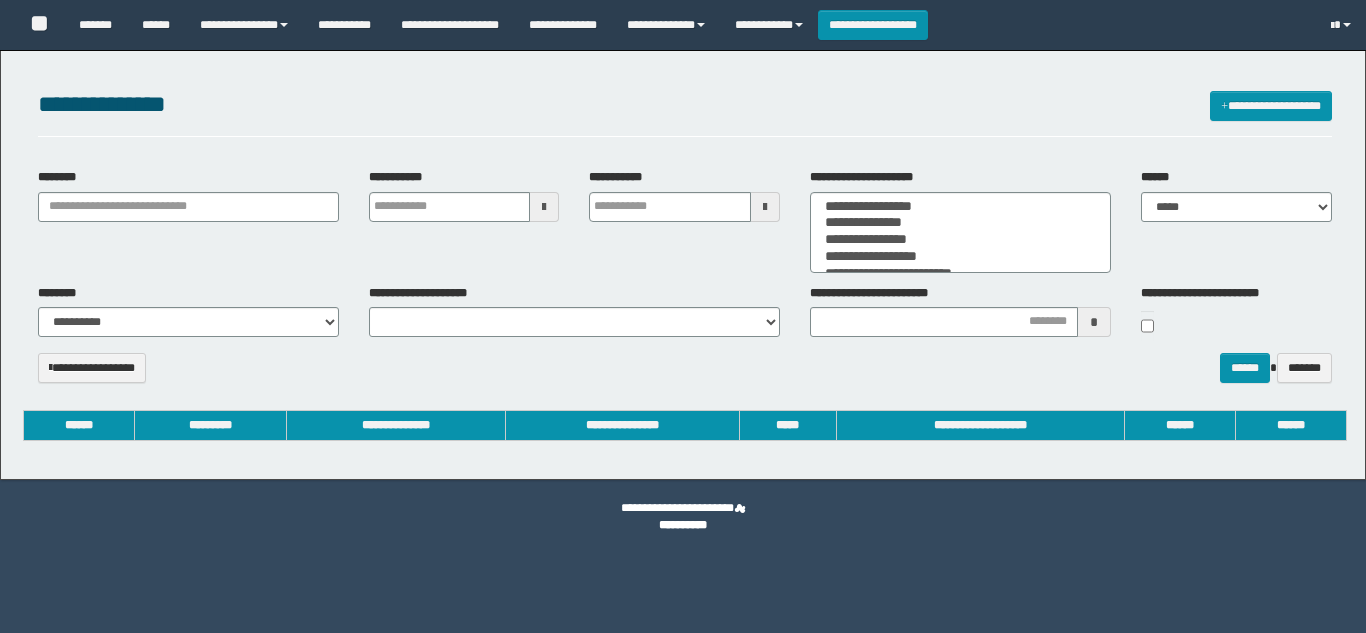 select 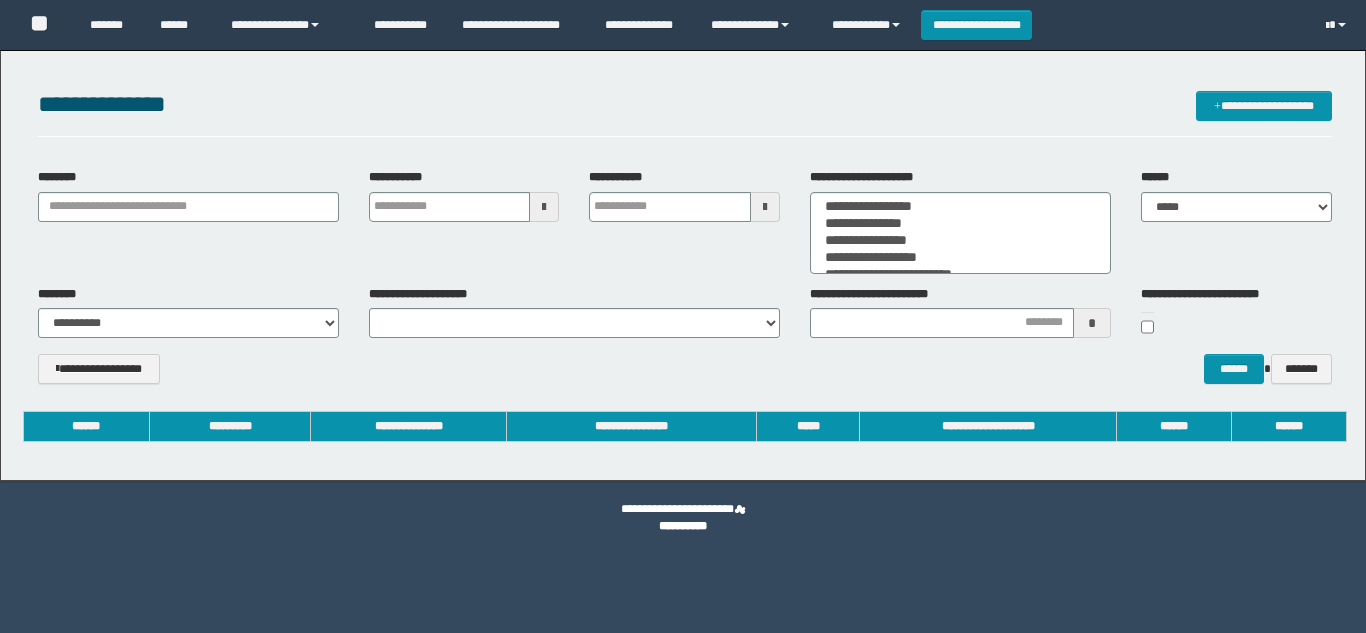 scroll, scrollTop: 0, scrollLeft: 0, axis: both 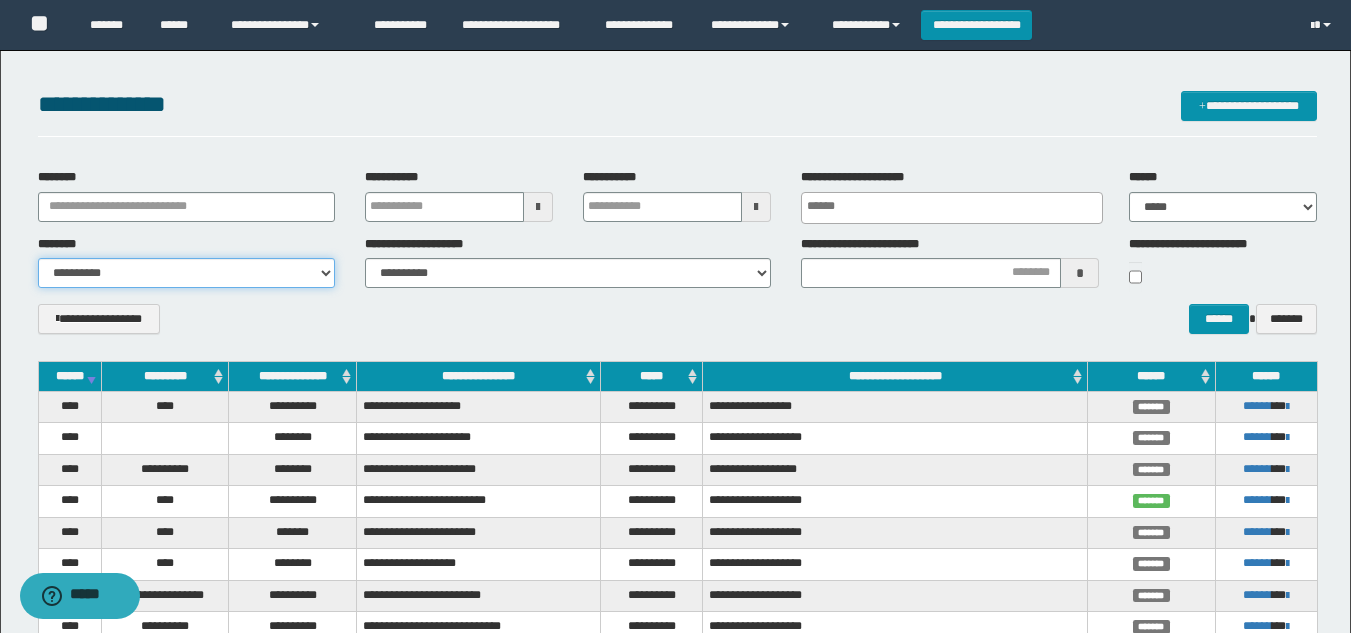click on "**********" at bounding box center [186, 273] 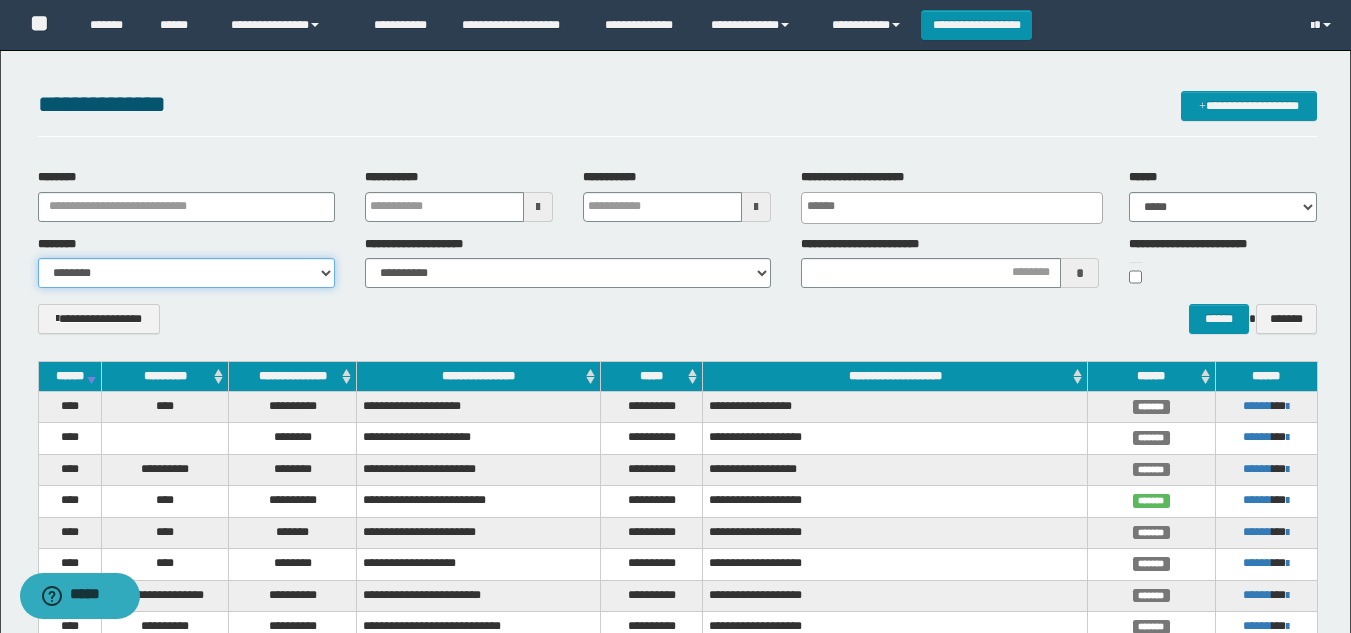 click on "**********" at bounding box center [186, 273] 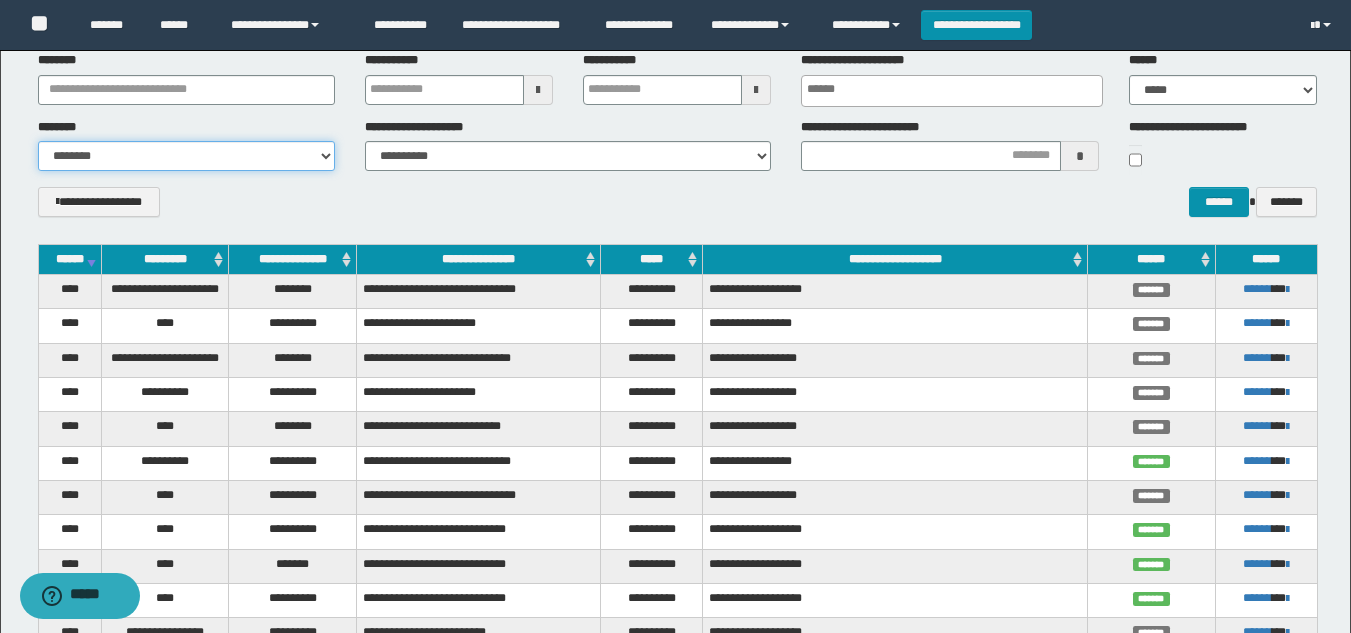 scroll, scrollTop: 100, scrollLeft: 0, axis: vertical 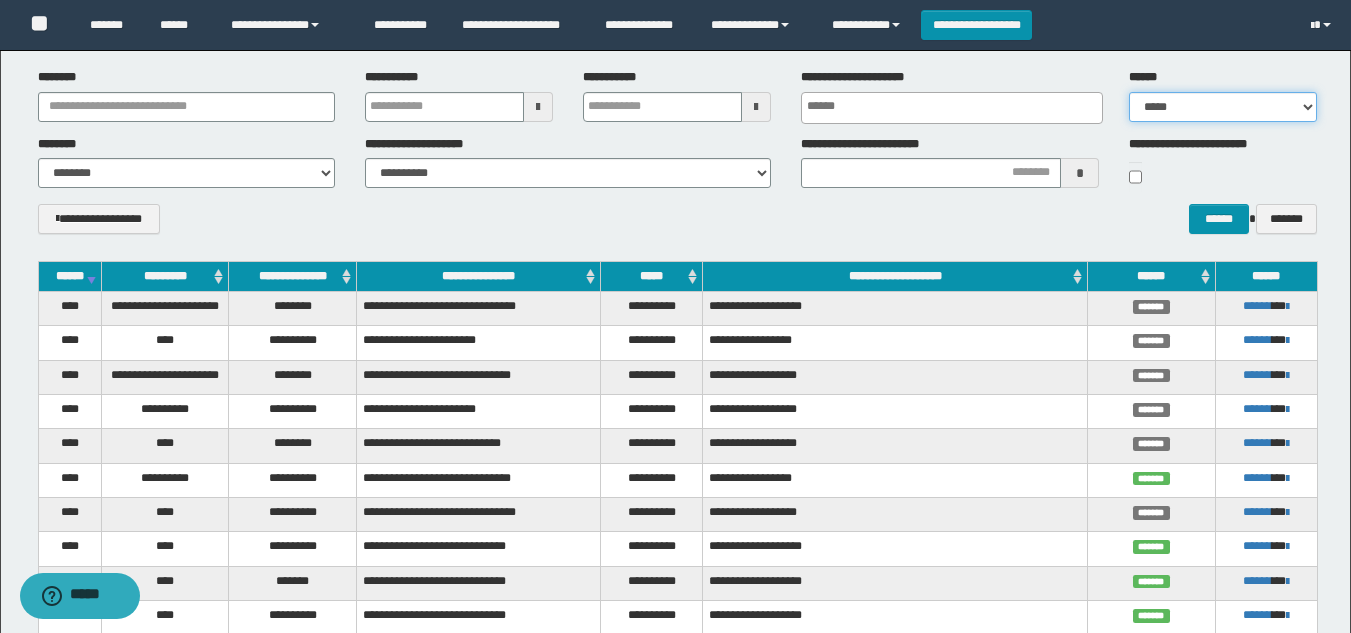 click on "*****
*******
*******
*******
*********" at bounding box center [1223, 107] 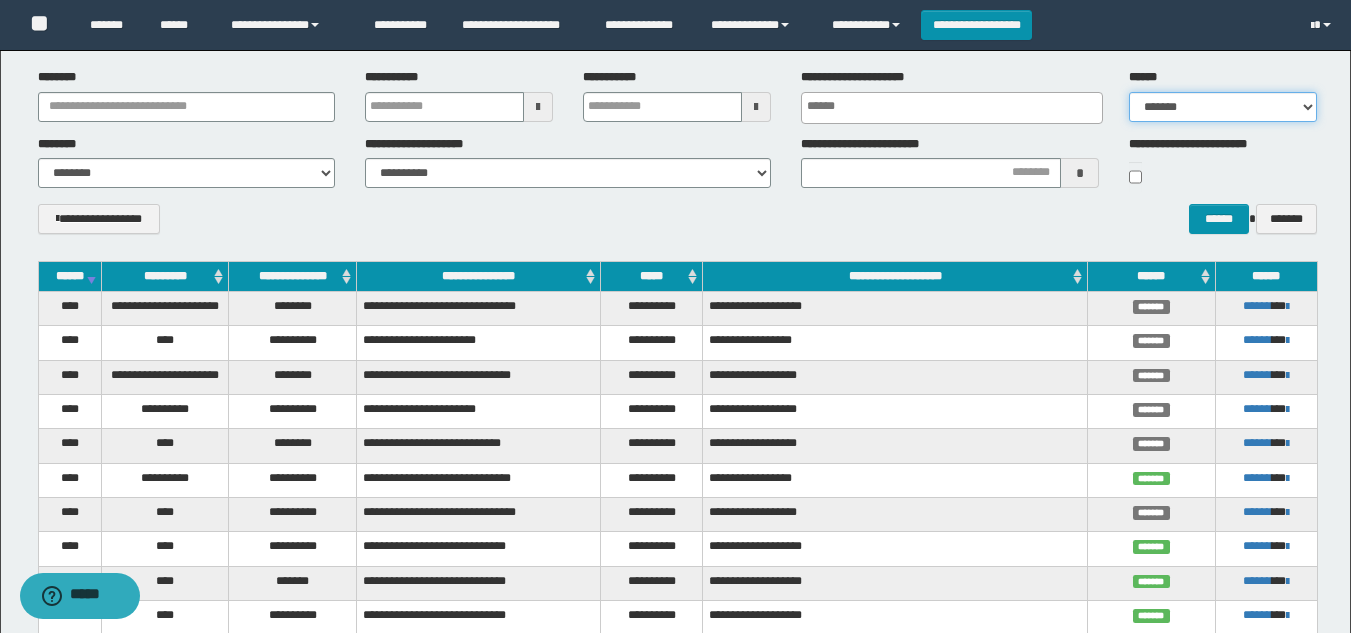 click on "*****
*******
*******
*******
*********" at bounding box center [1223, 107] 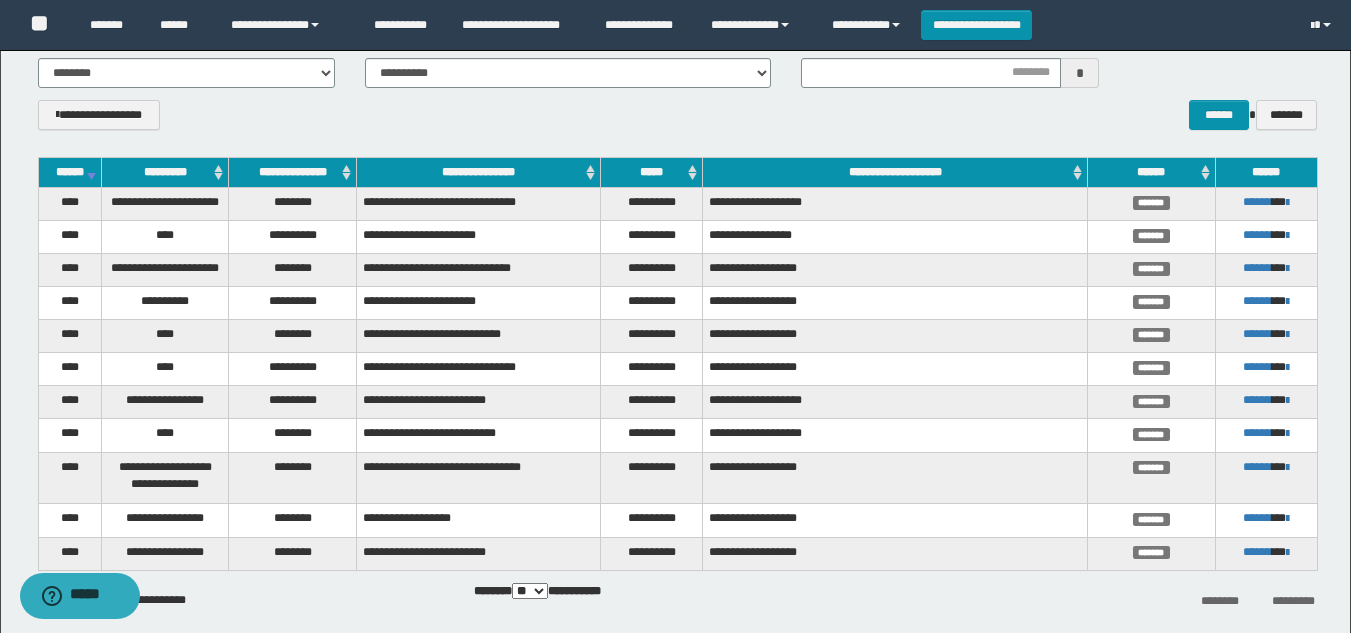 scroll, scrollTop: 0, scrollLeft: 0, axis: both 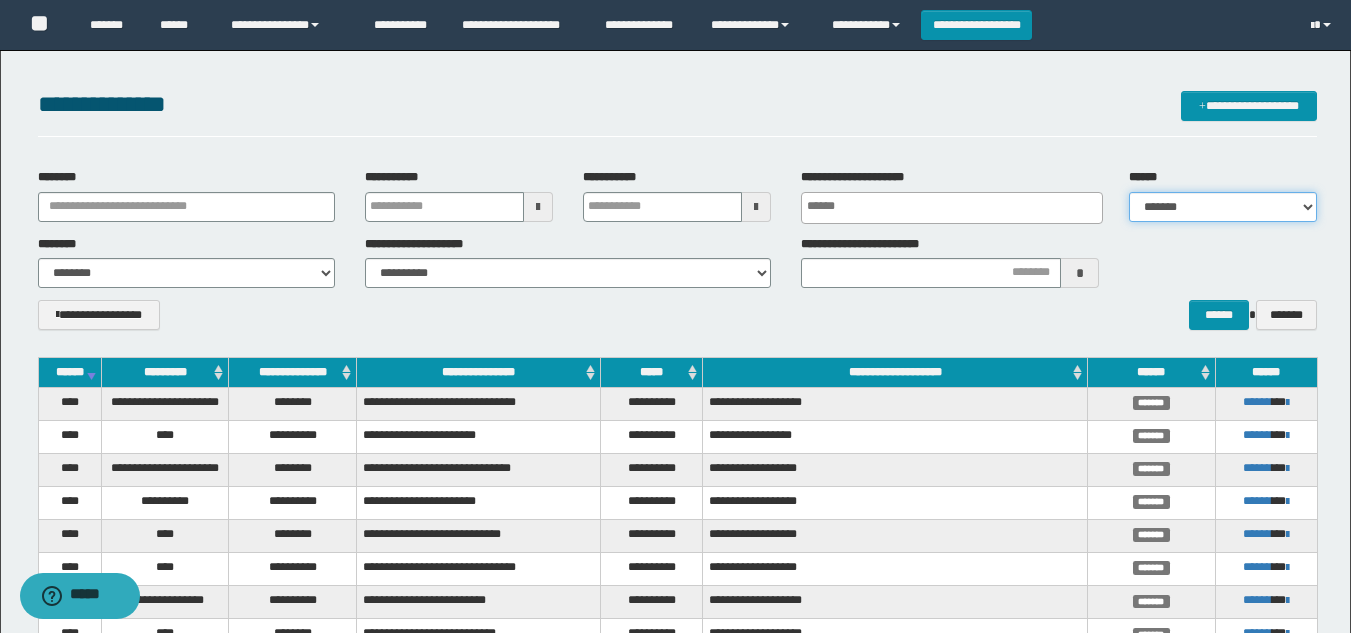 click on "*****
*******
*******
*******
*********" at bounding box center [1223, 207] 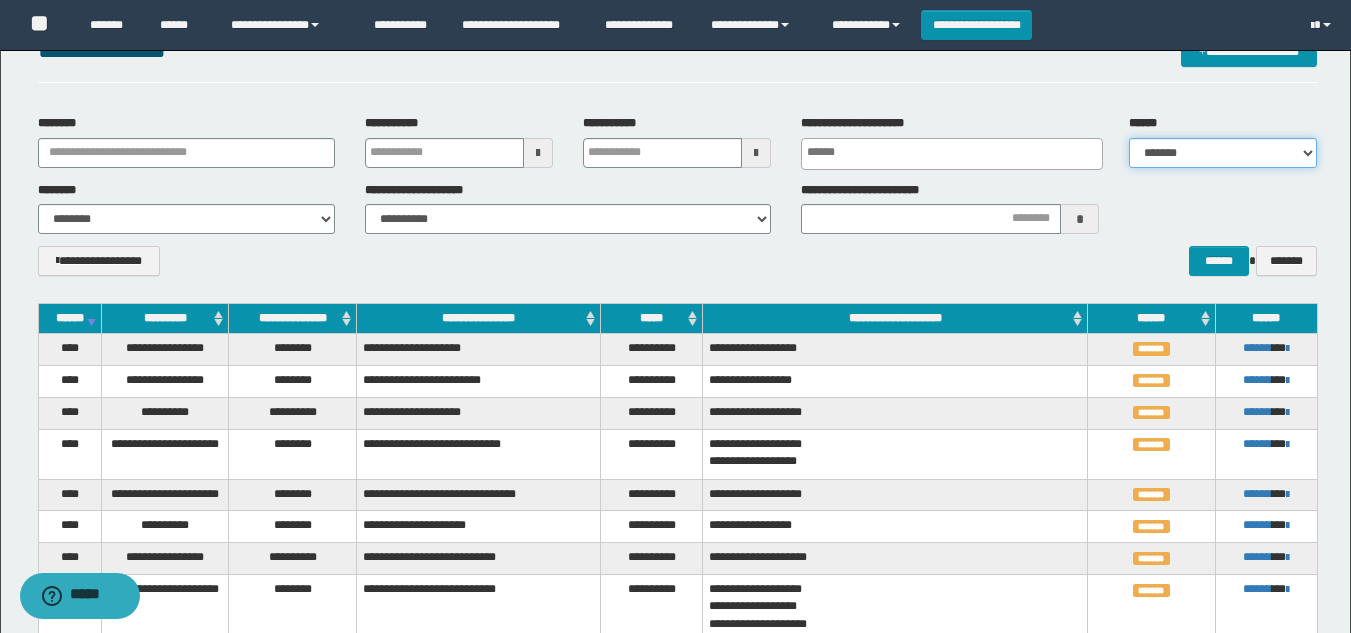 scroll, scrollTop: 100, scrollLeft: 0, axis: vertical 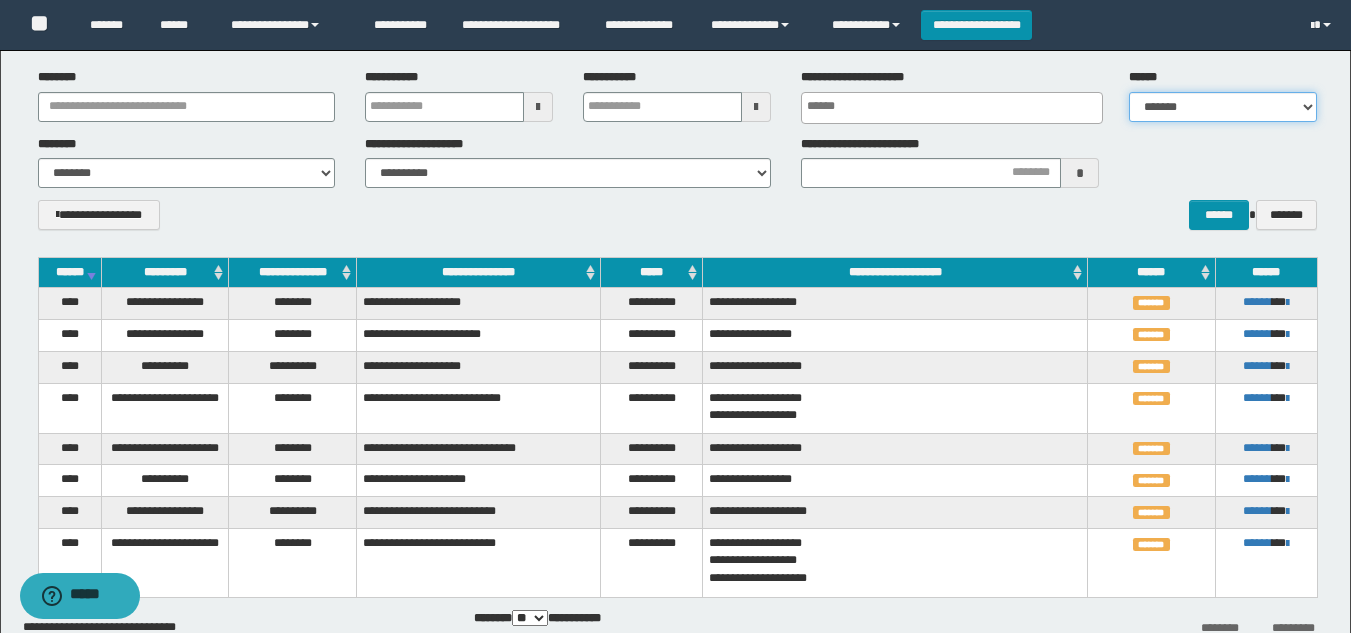click on "*****
*******
*******
*******
*********" at bounding box center [1223, 107] 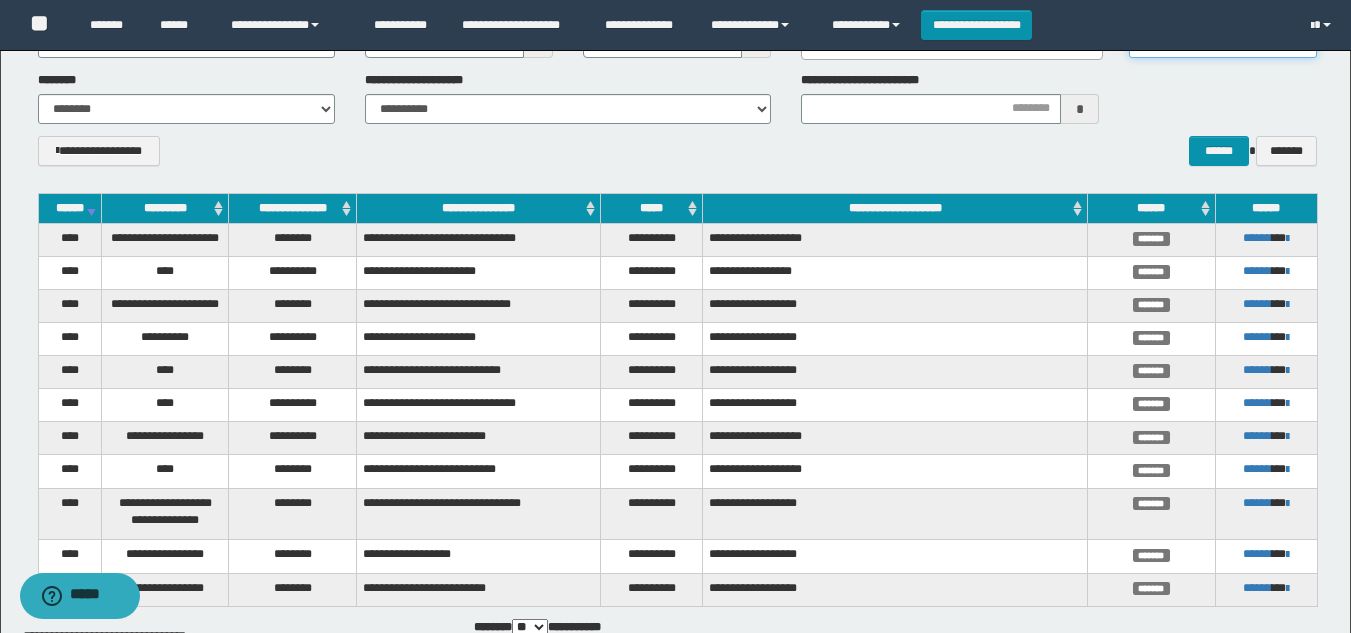 scroll, scrollTop: 200, scrollLeft: 0, axis: vertical 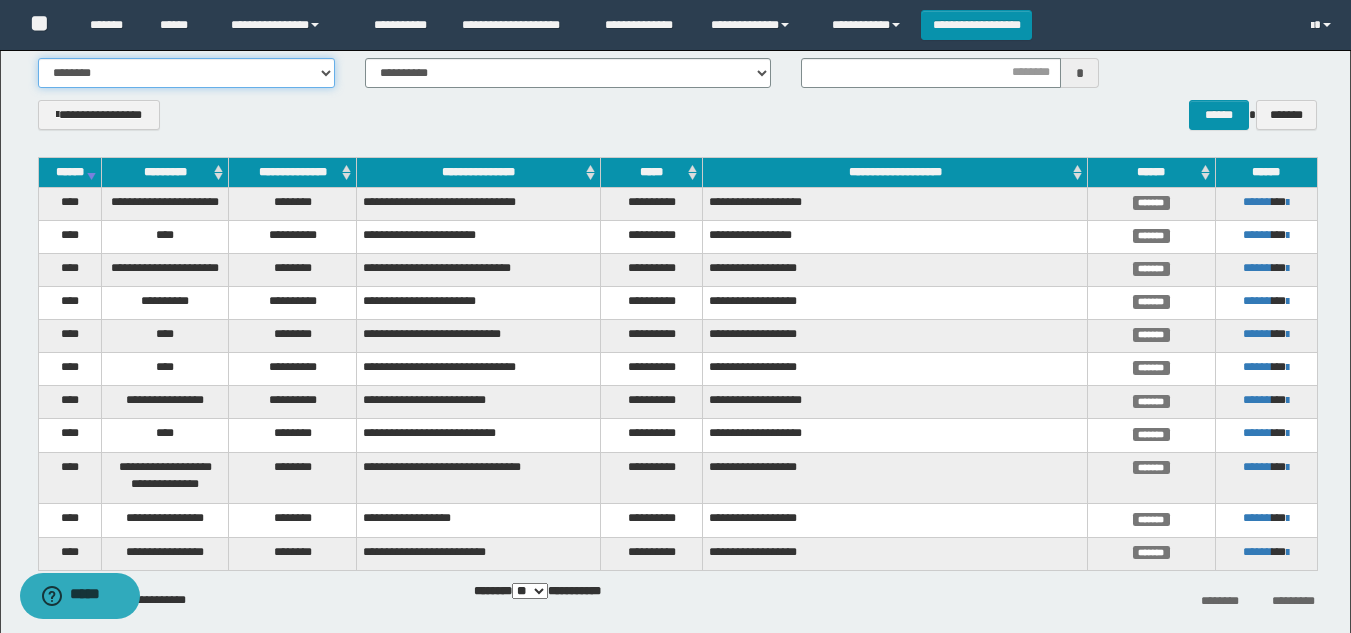 click on "**********" at bounding box center (186, 73) 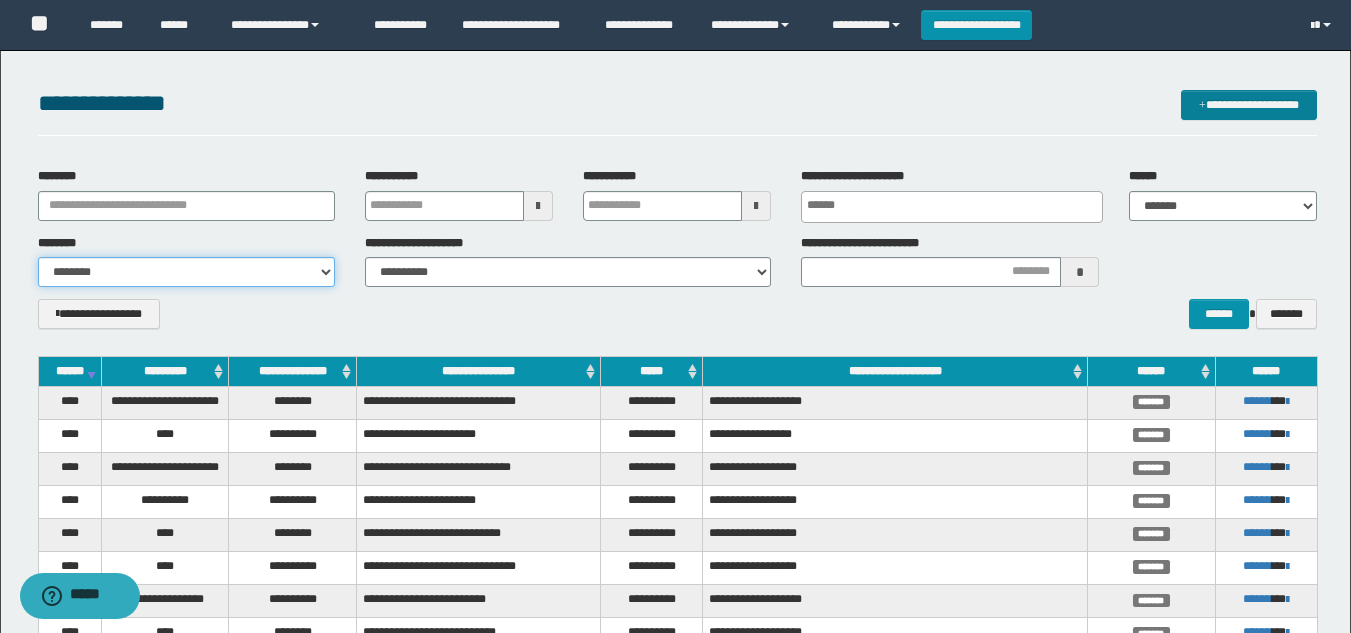 scroll, scrollTop: 0, scrollLeft: 0, axis: both 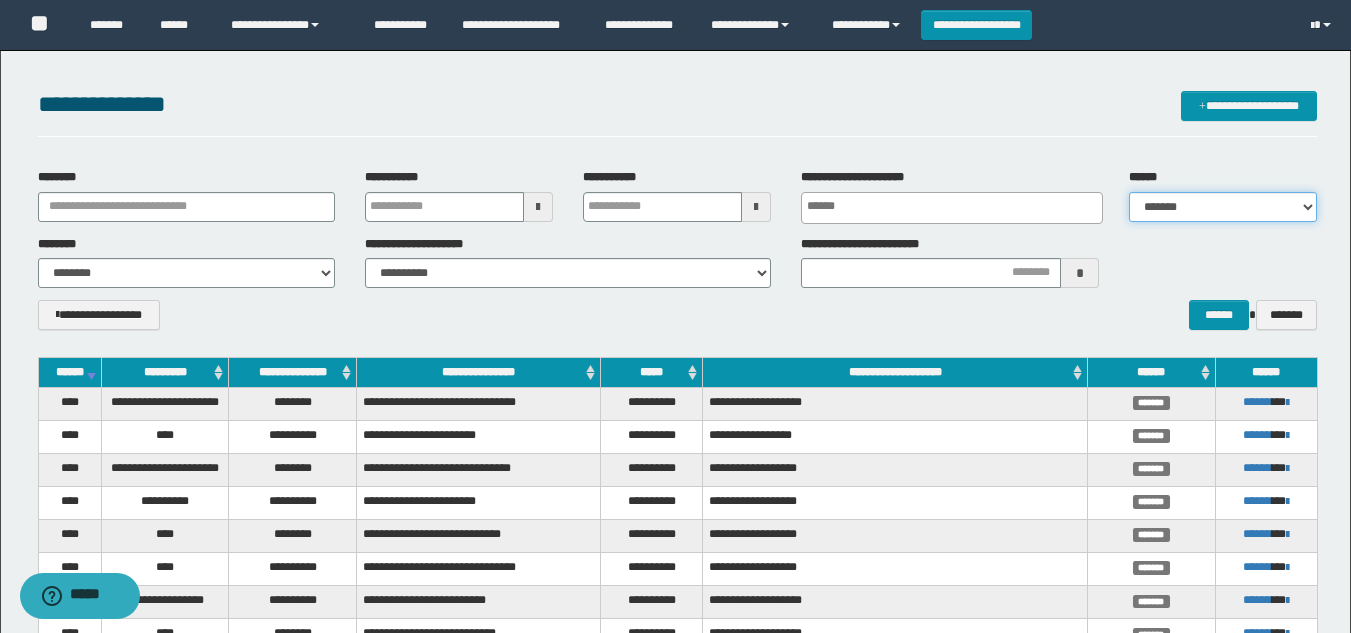 click on "*****
*******
*******
*******
*********" at bounding box center [1223, 207] 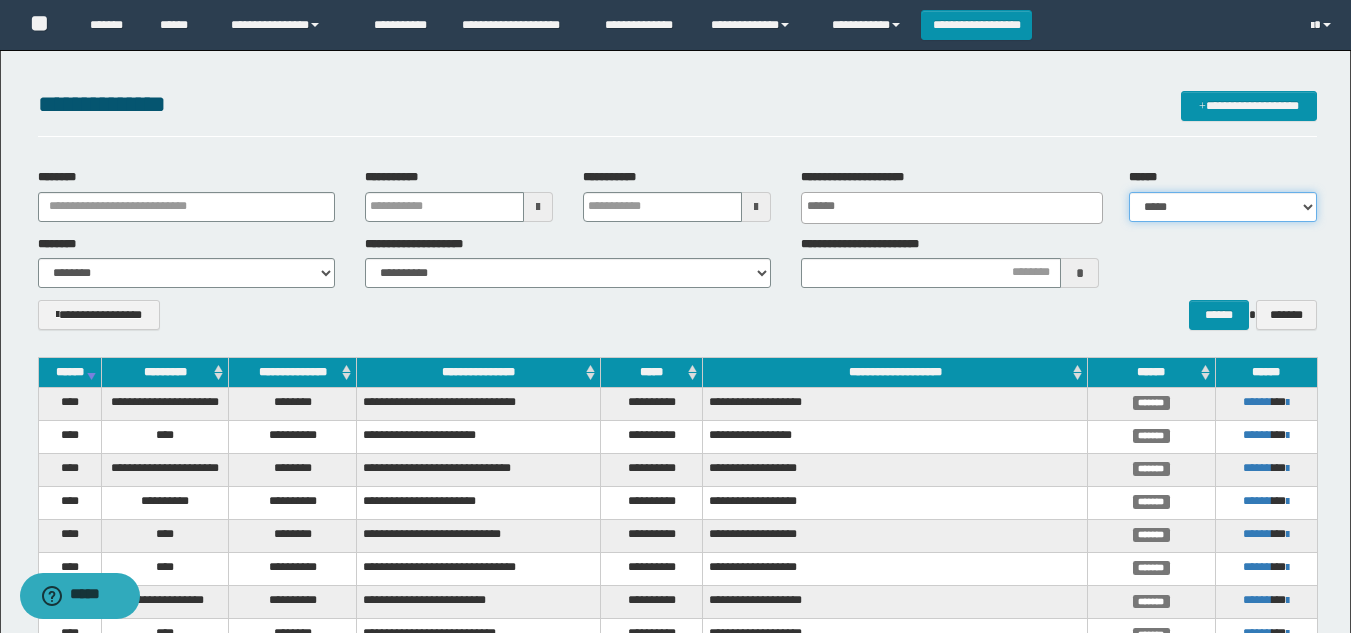 click on "*****
*******
*******
*******
*********" at bounding box center (1223, 207) 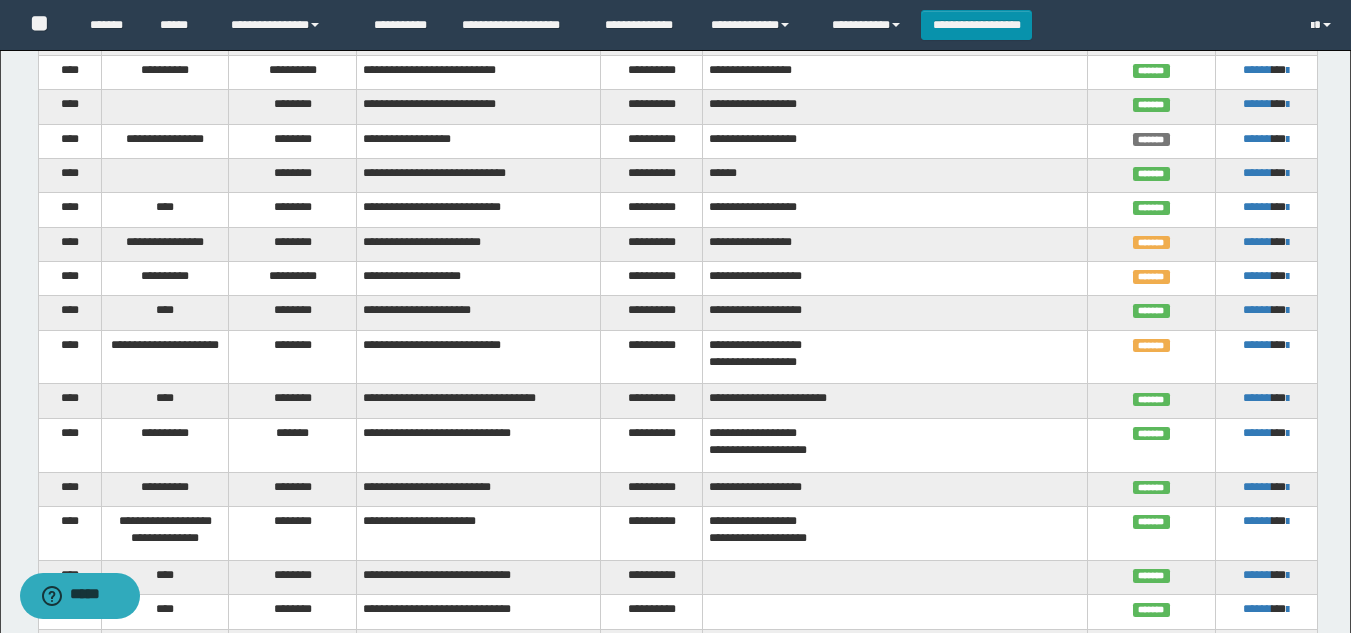 scroll, scrollTop: 1200, scrollLeft: 0, axis: vertical 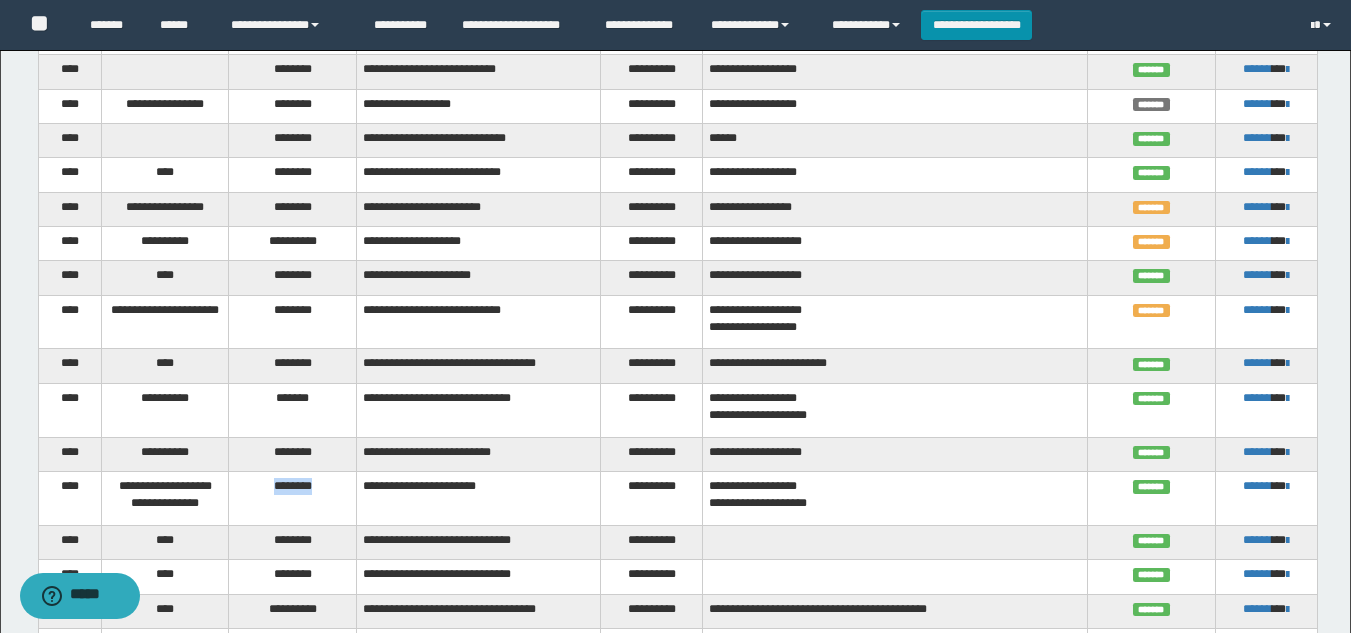 drag, startPoint x: 323, startPoint y: 417, endPoint x: 265, endPoint y: 414, distance: 58.077534 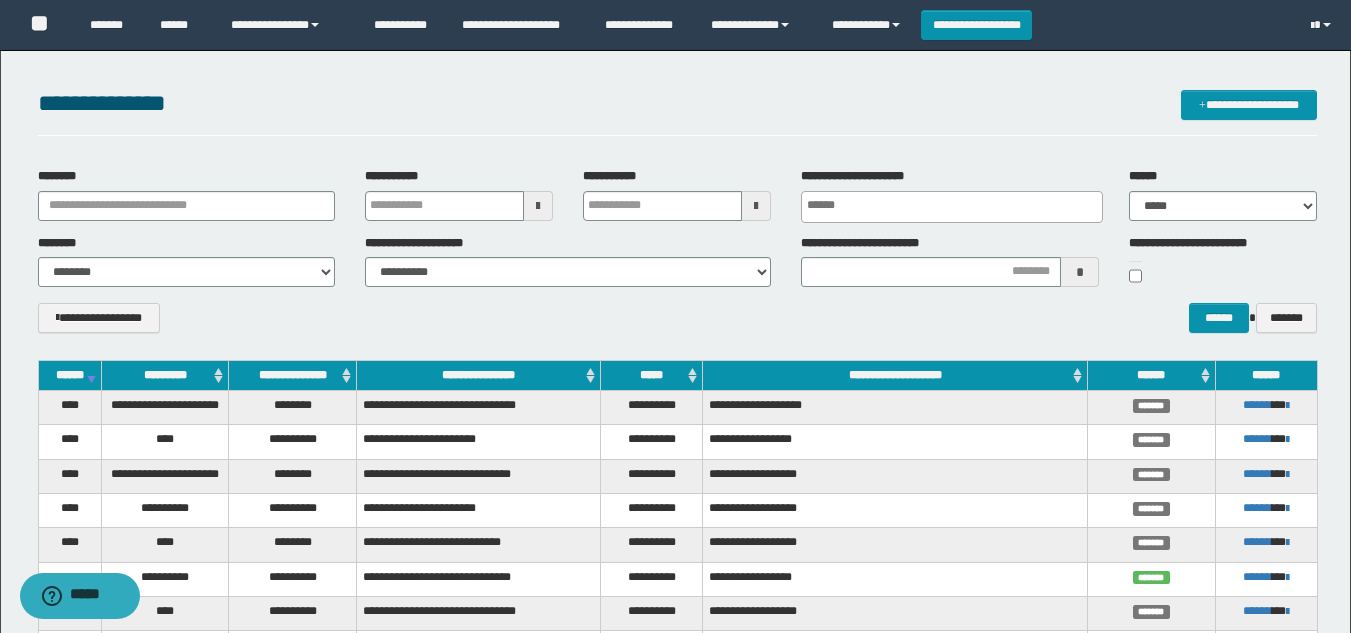 scroll, scrollTop: 0, scrollLeft: 0, axis: both 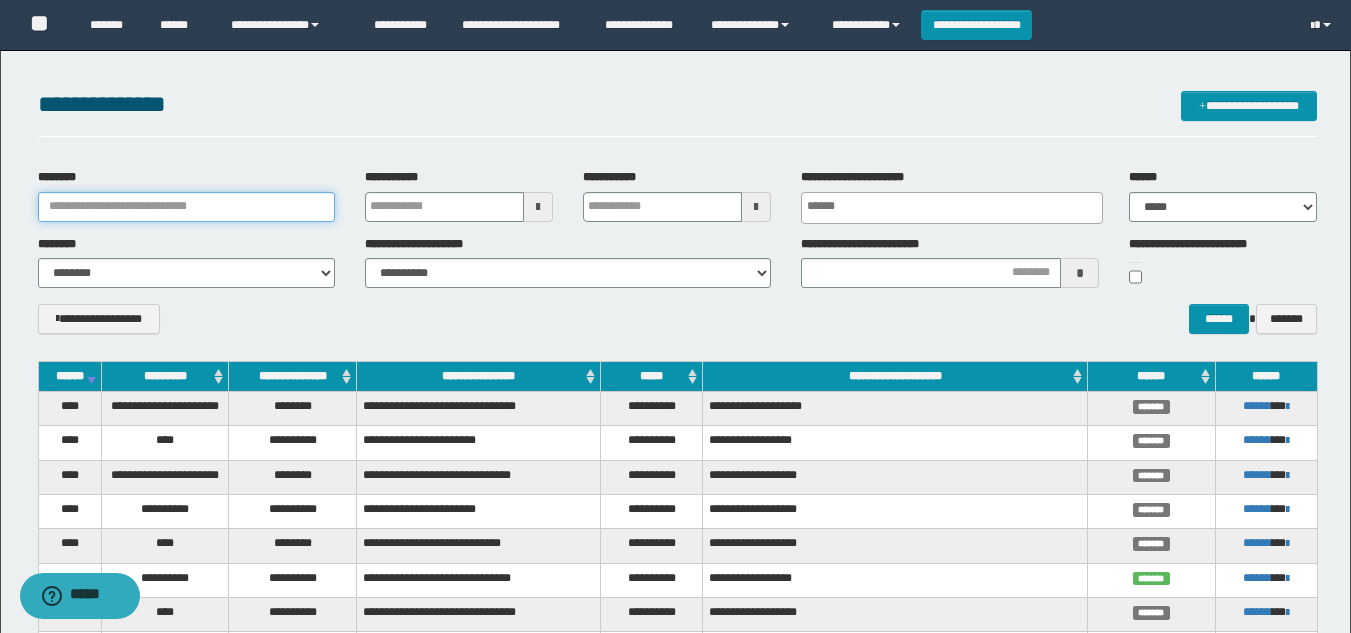 click on "********" at bounding box center (186, 207) 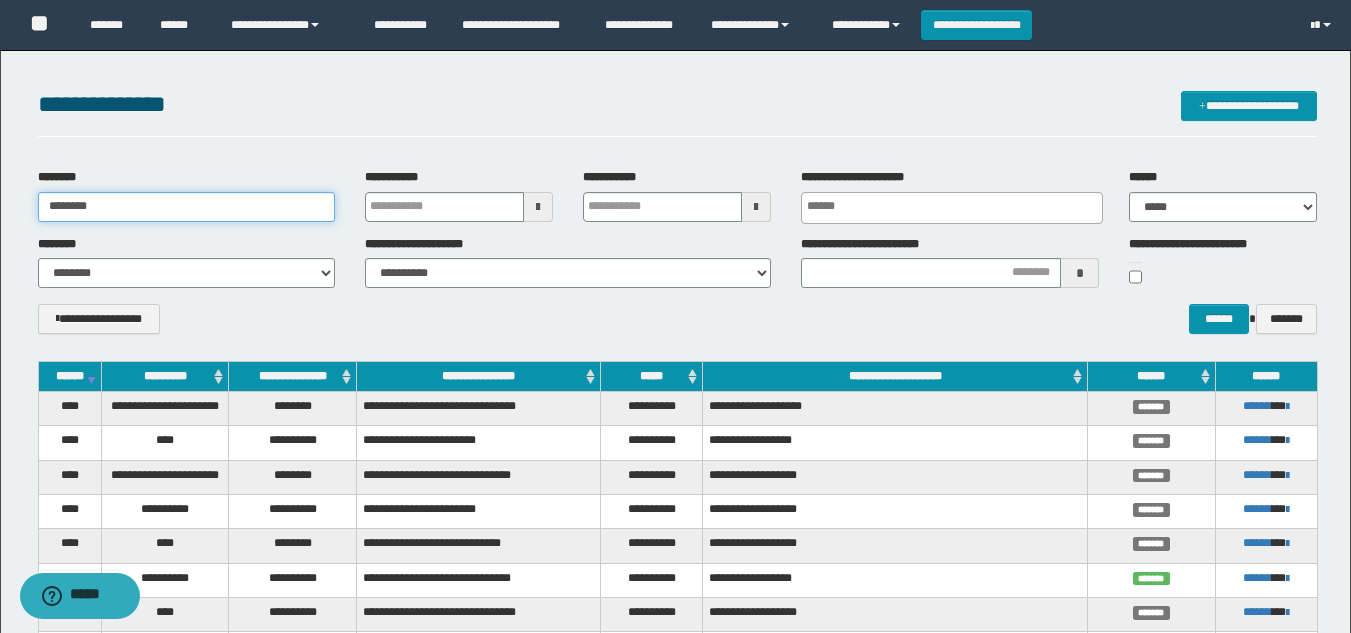 type on "********" 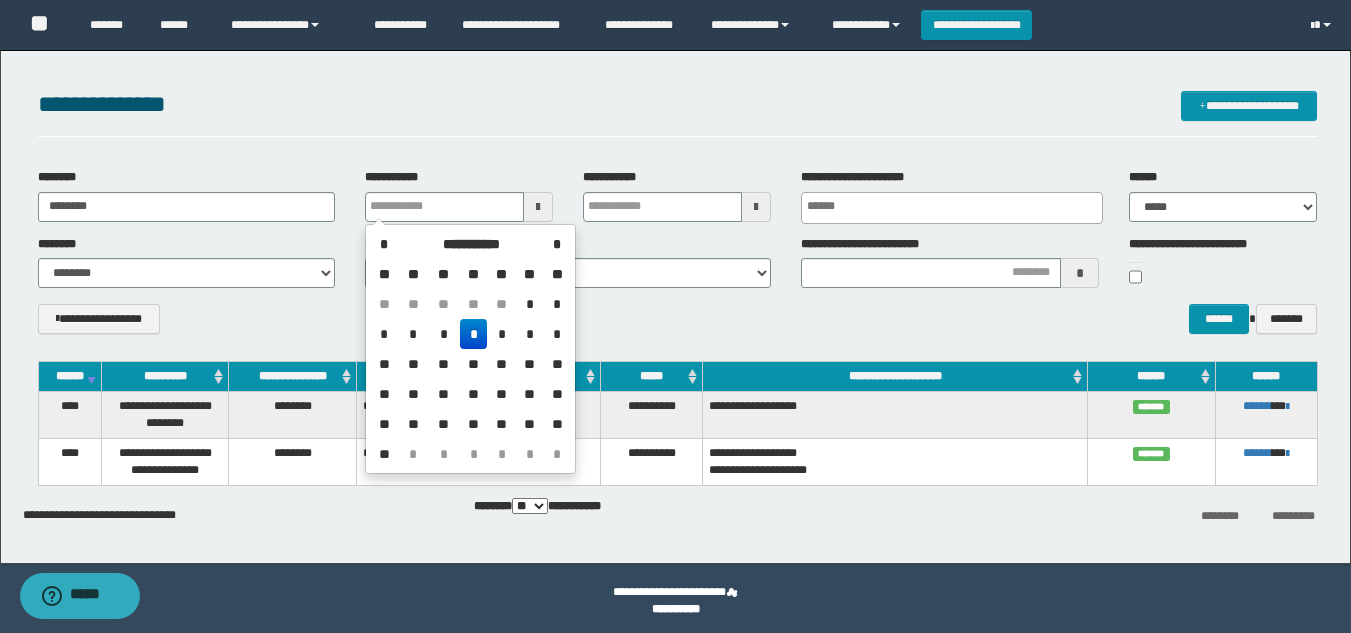 click on "**********" at bounding box center (675, 302) 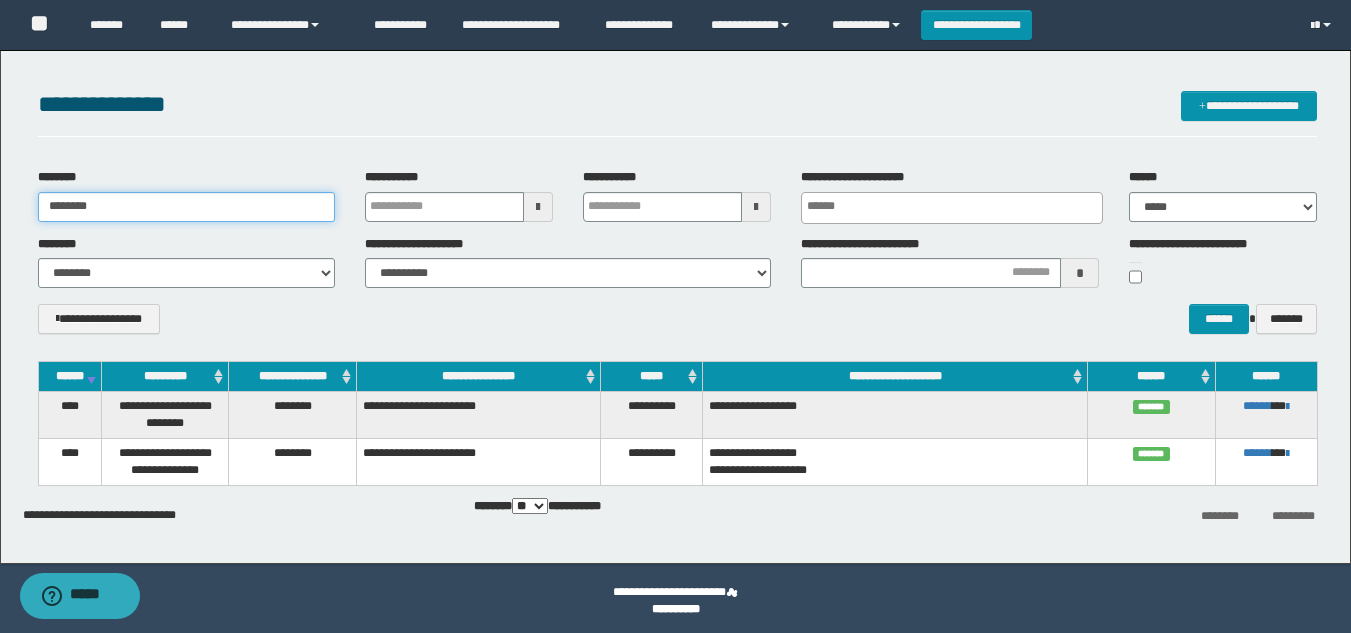 drag, startPoint x: 88, startPoint y: 205, endPoint x: 33, endPoint y: 199, distance: 55.326305 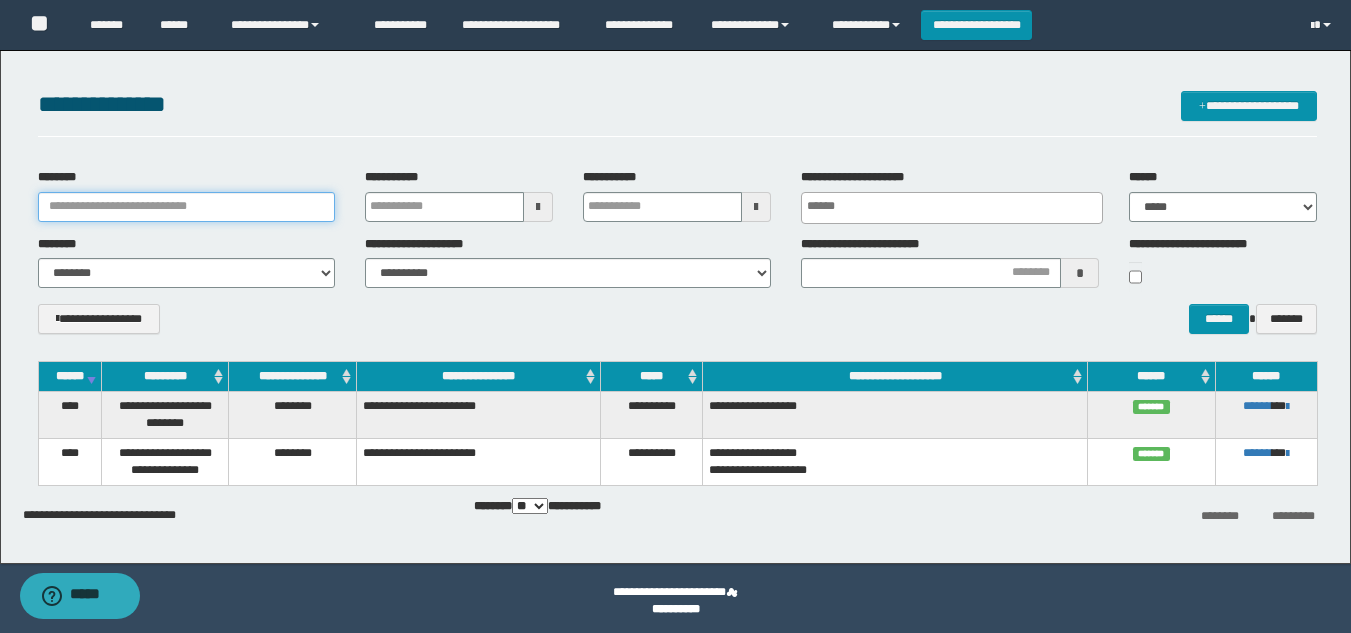 type 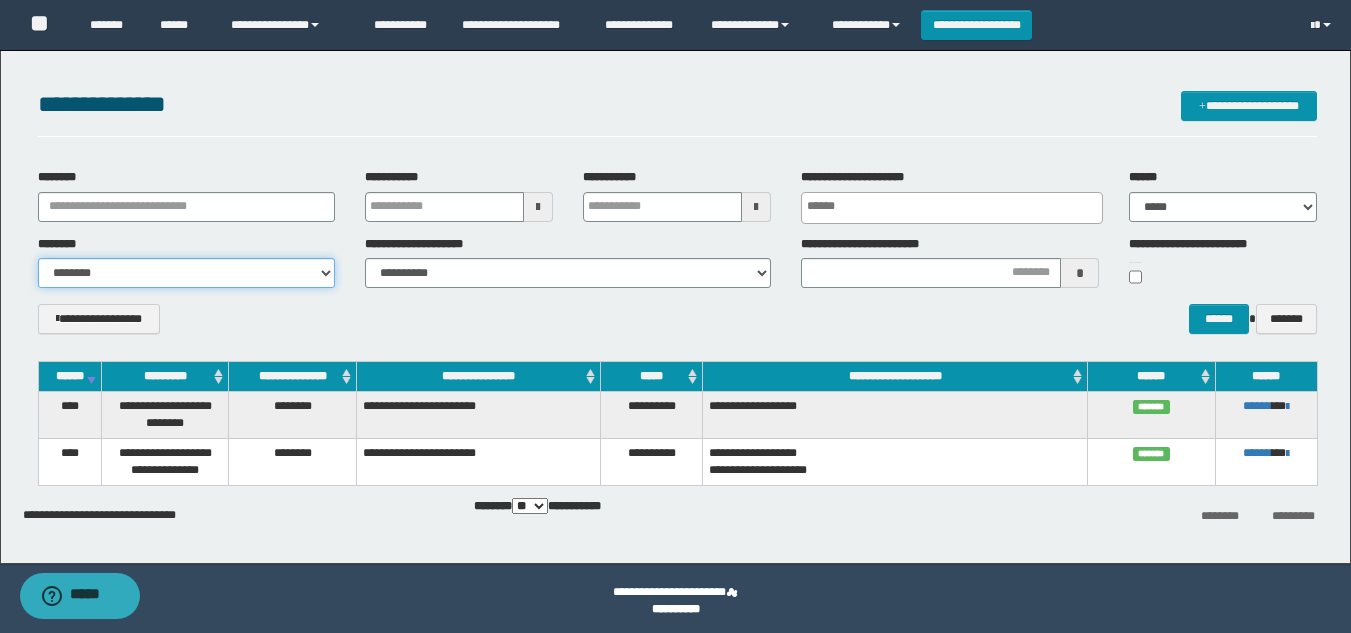 click on "**********" at bounding box center [186, 273] 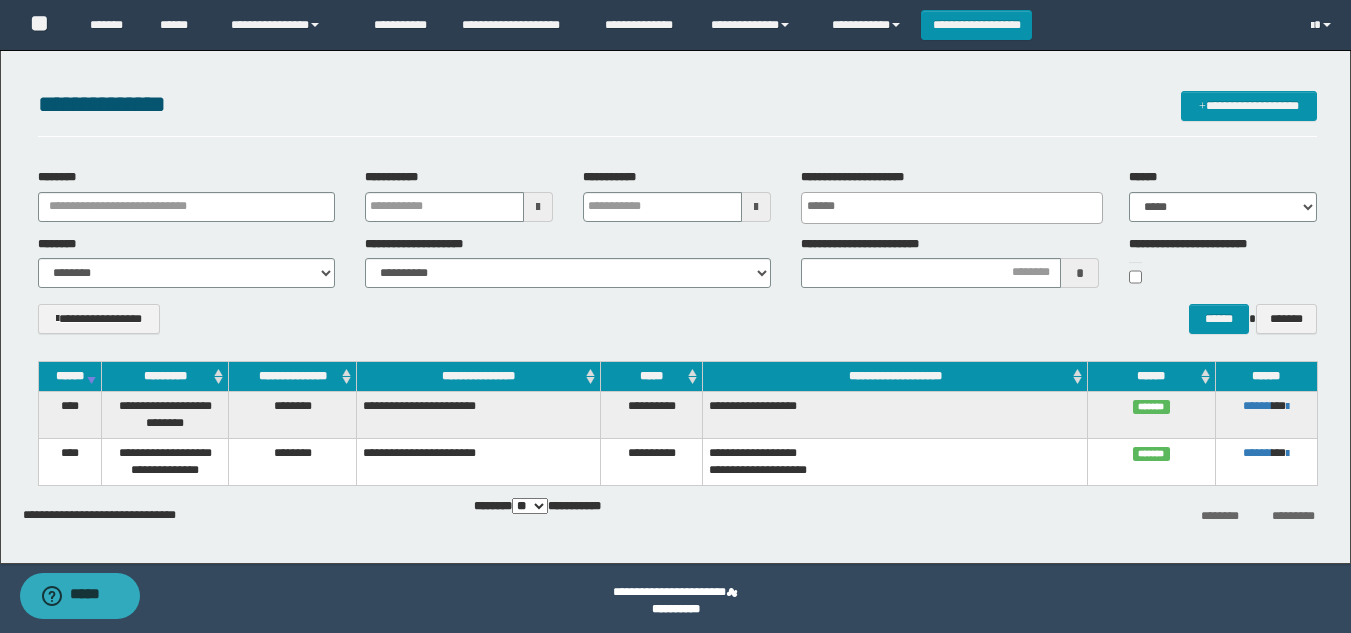 click on "**********" at bounding box center (677, 114) 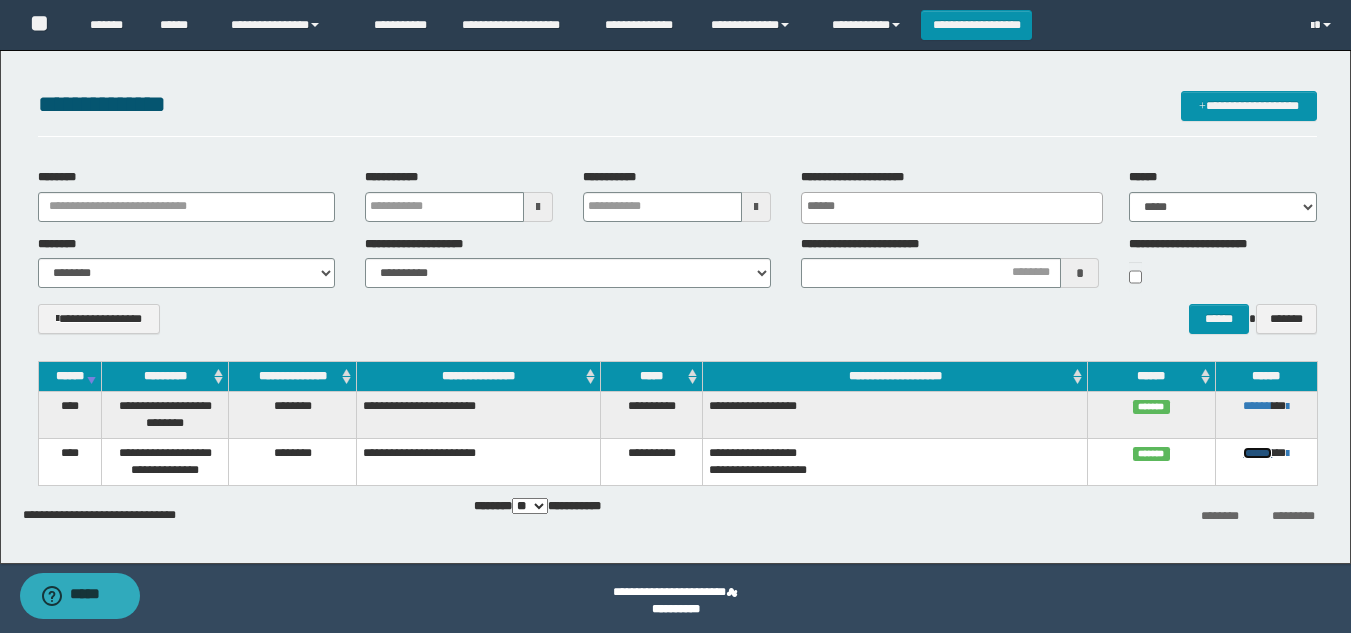 click on "******" at bounding box center (1257, 453) 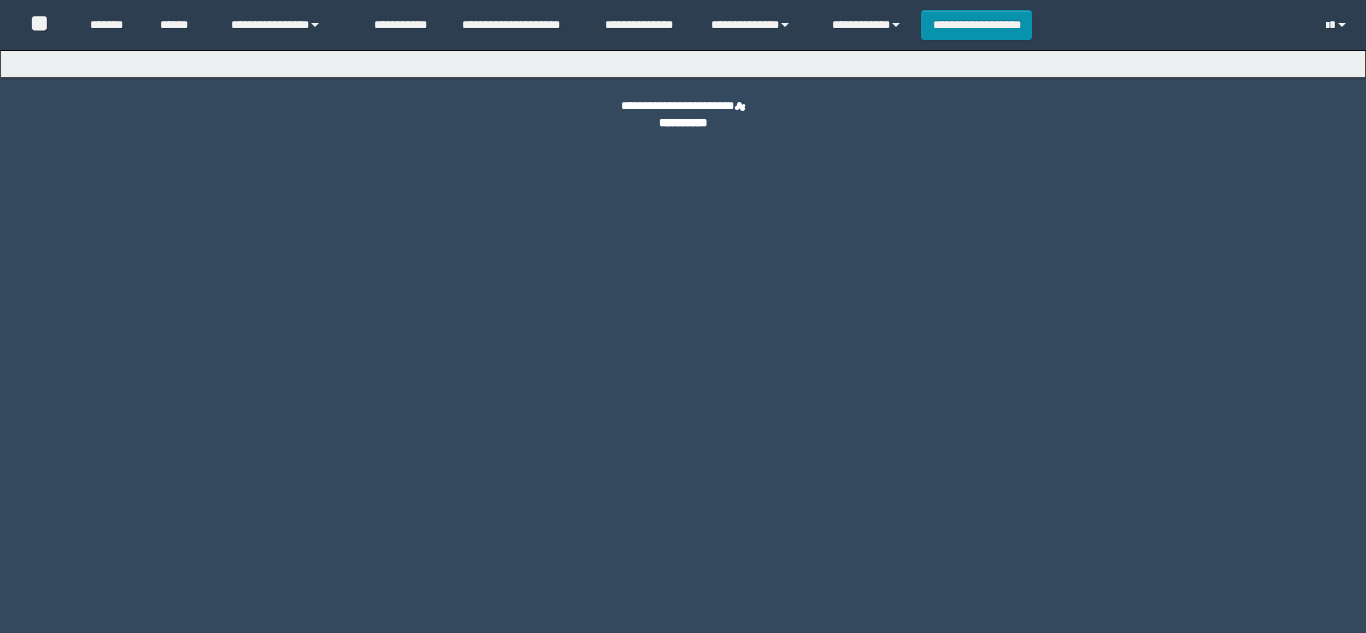 scroll, scrollTop: 0, scrollLeft: 0, axis: both 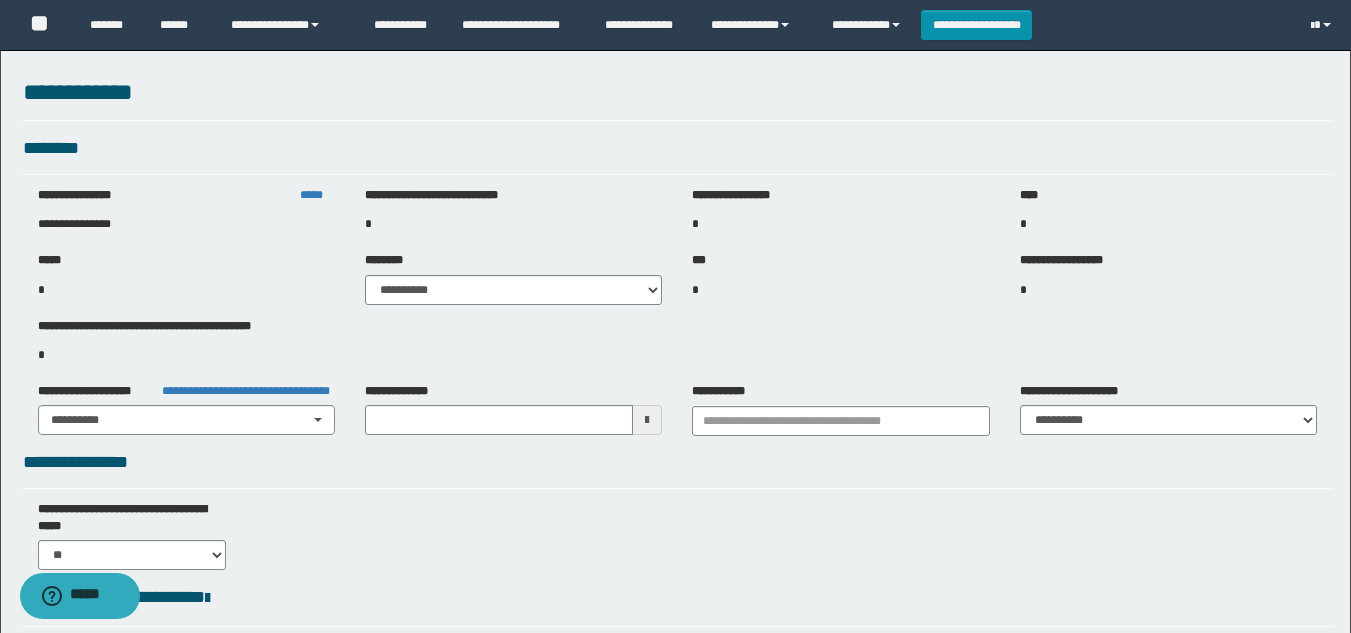 type on "**********" 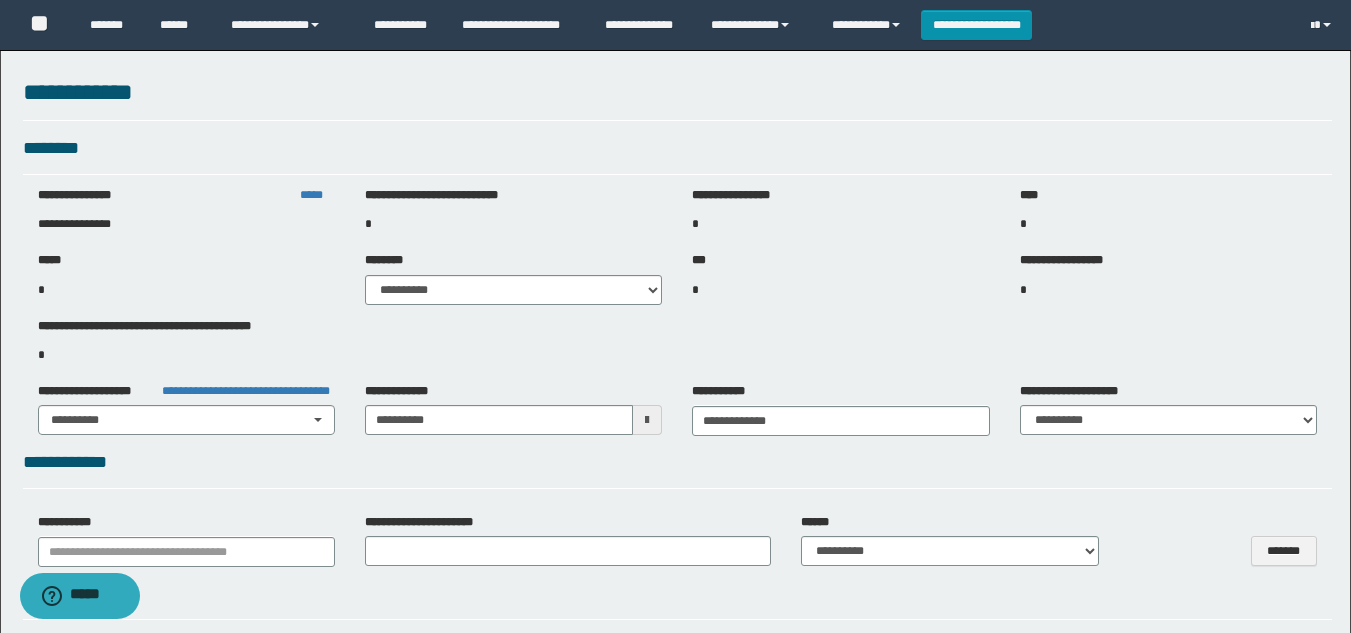 select on "***" 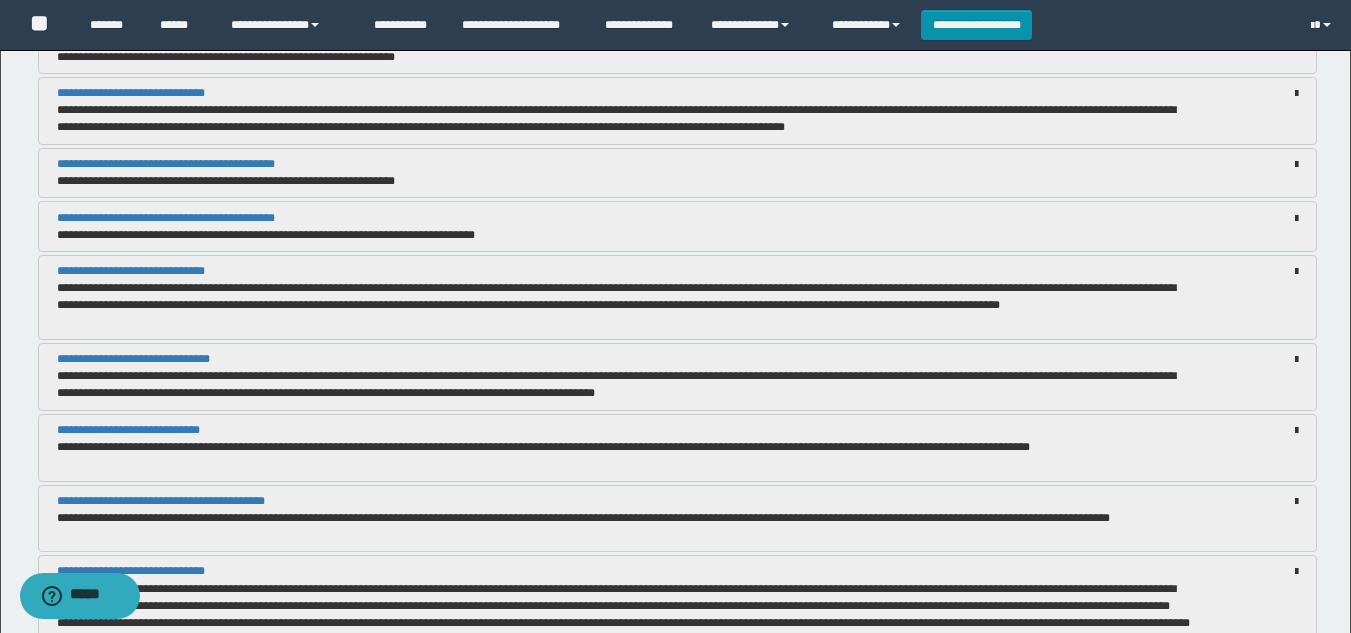 scroll, scrollTop: 3900, scrollLeft: 0, axis: vertical 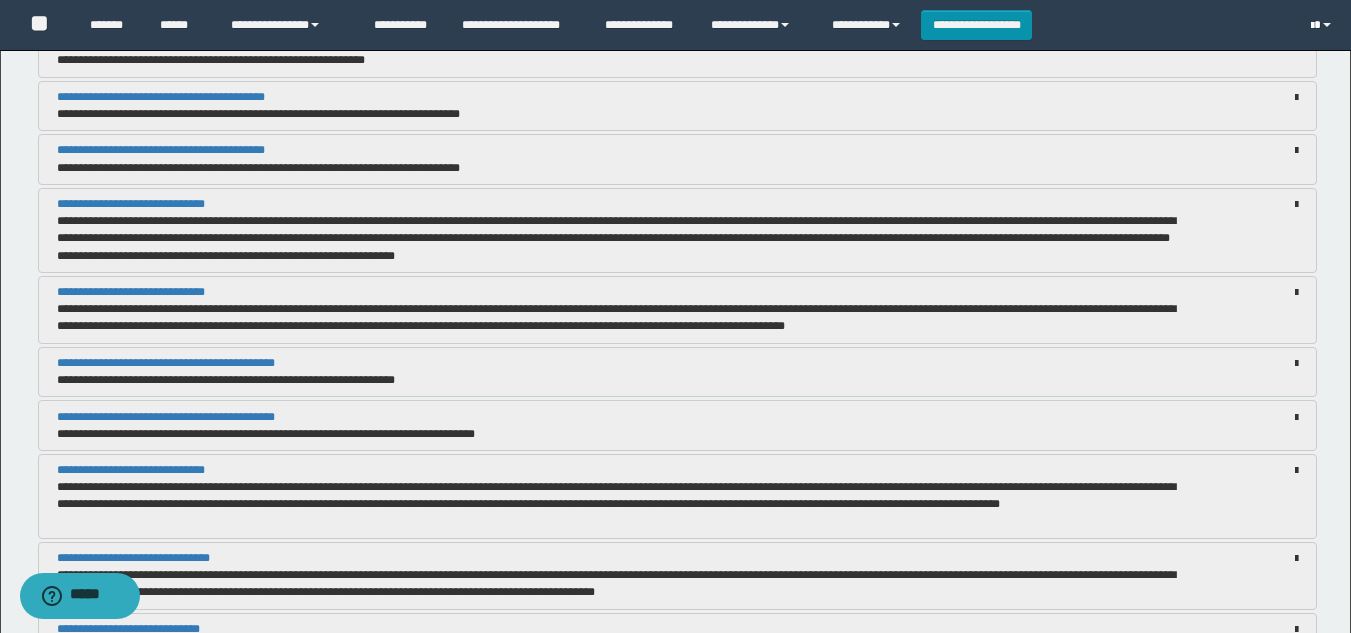 click at bounding box center [1323, 25] 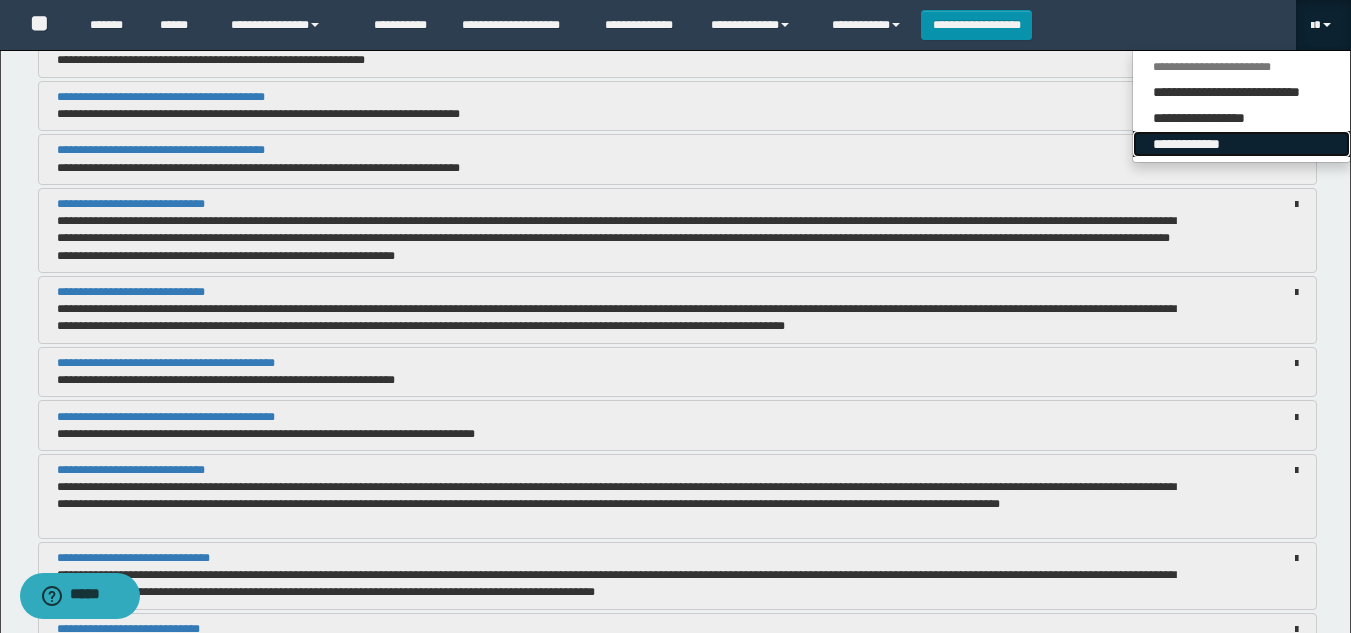 click on "**********" at bounding box center (1241, 144) 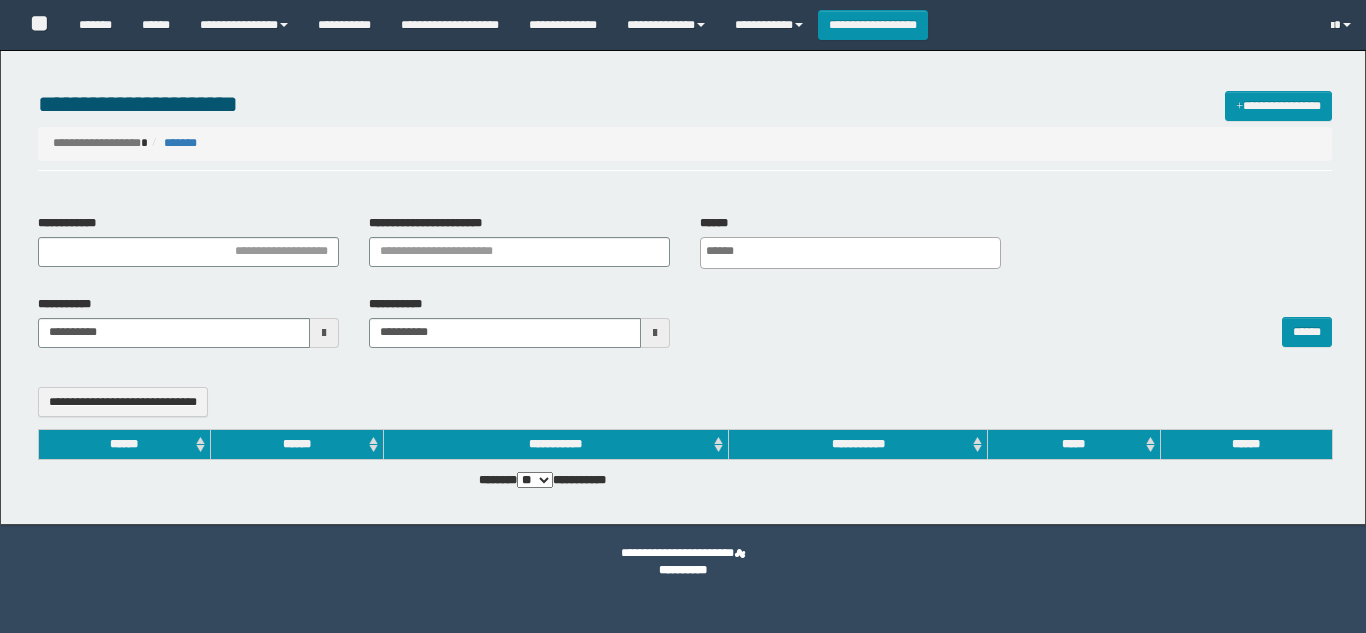 select 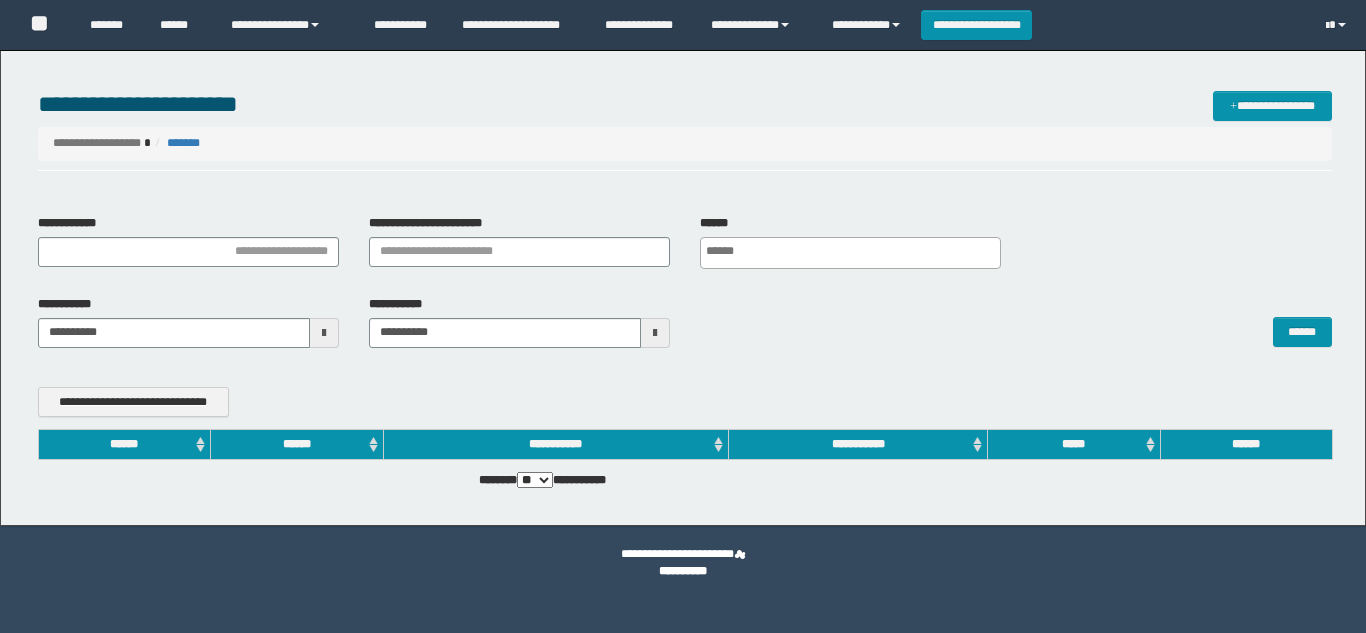 scroll, scrollTop: 0, scrollLeft: 0, axis: both 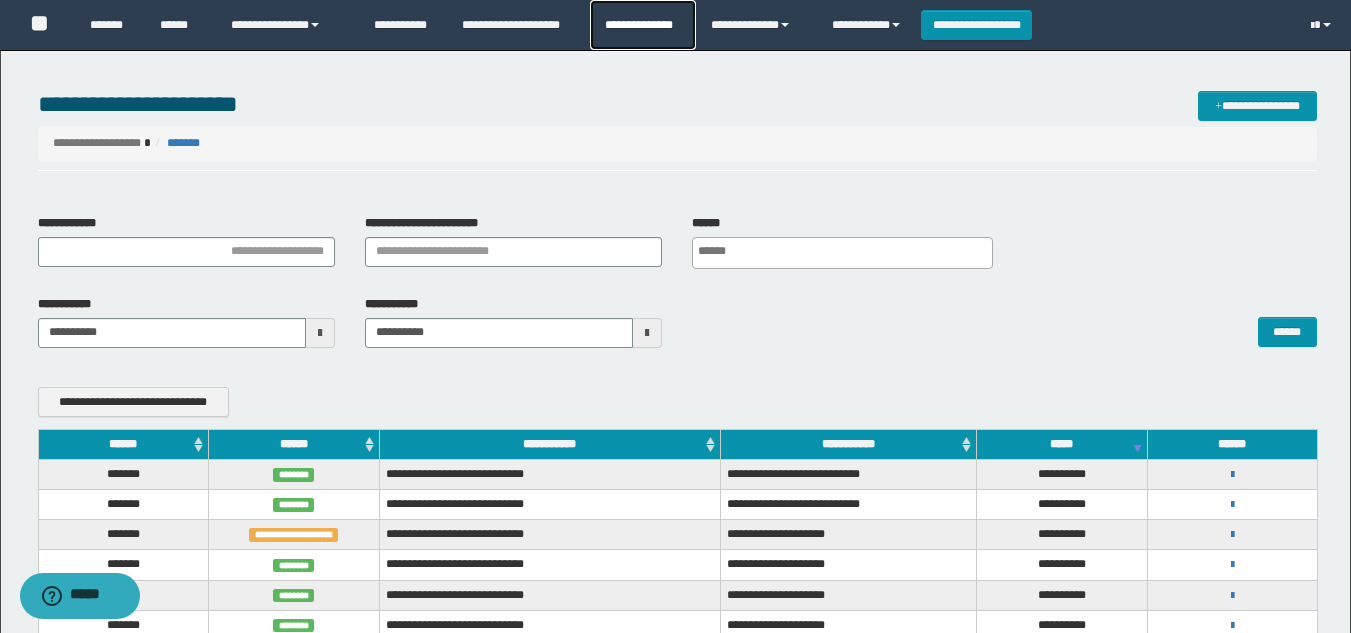 click on "**********" at bounding box center [642, 25] 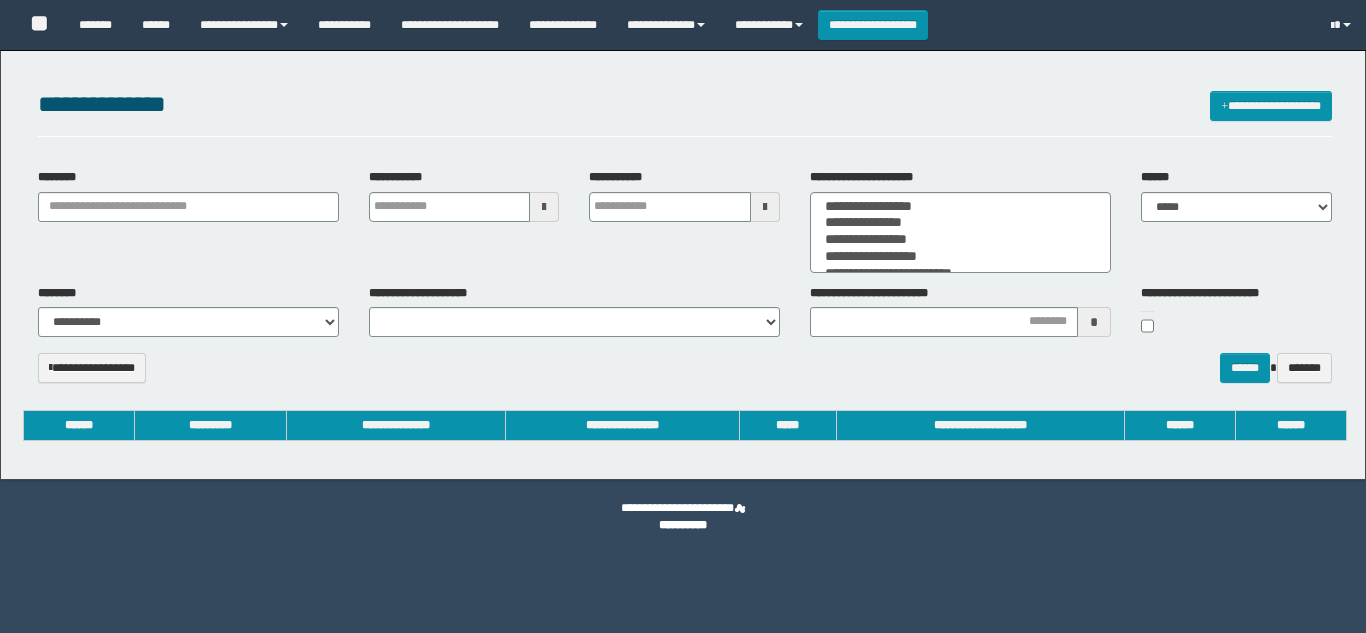select 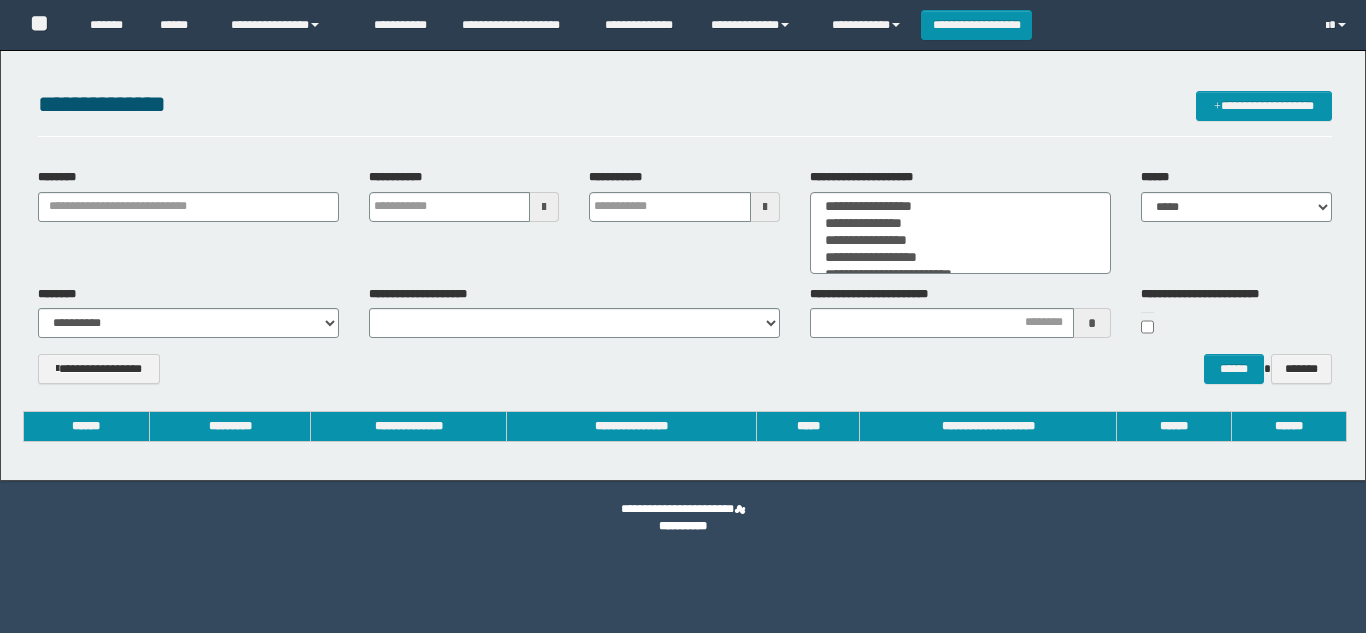 scroll, scrollTop: 0, scrollLeft: 0, axis: both 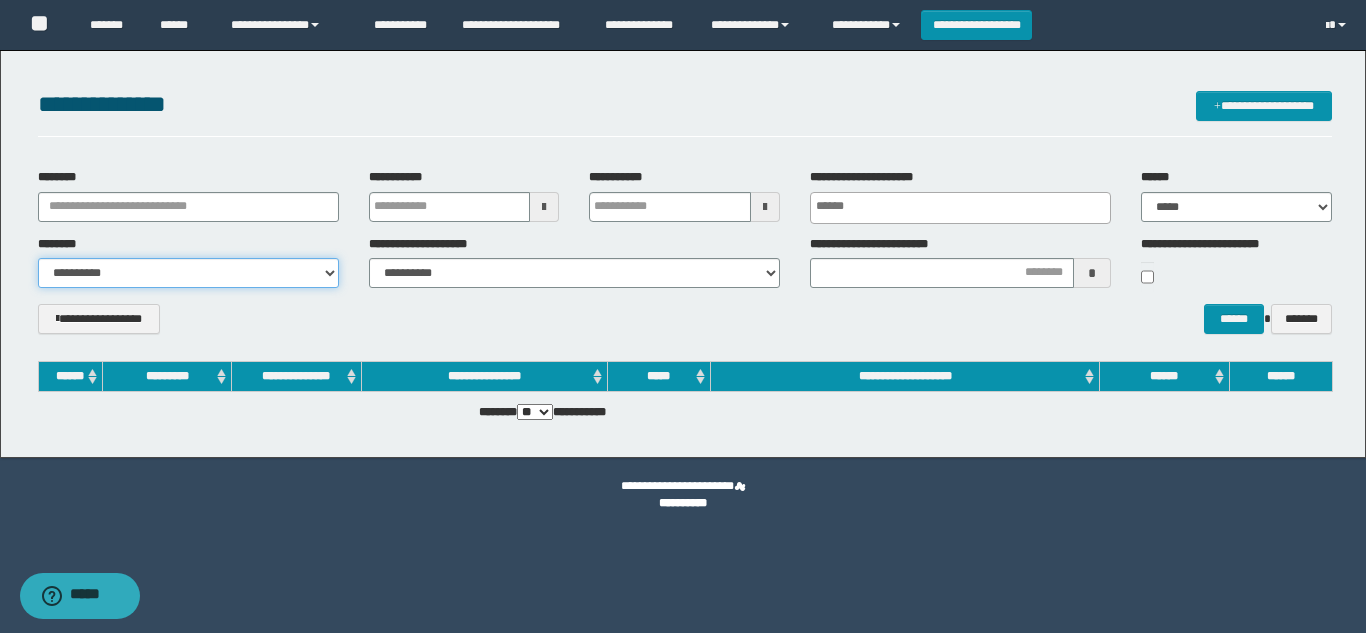 click on "**********" at bounding box center (188, 273) 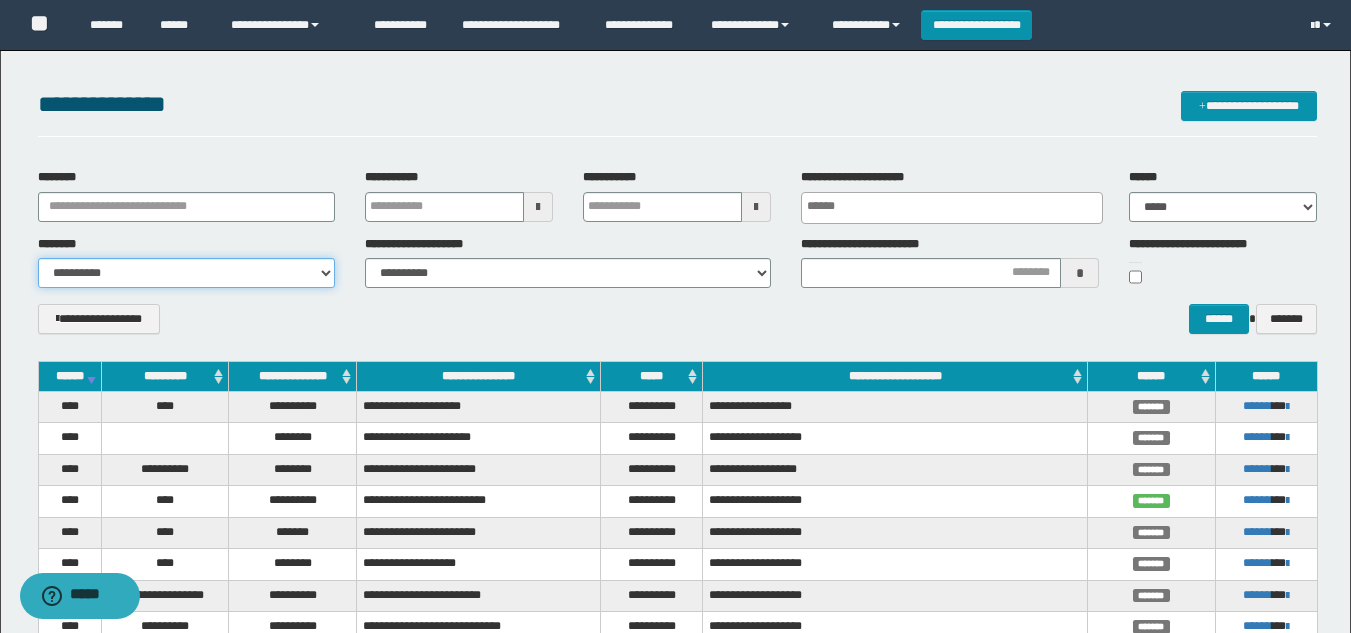 select on "***" 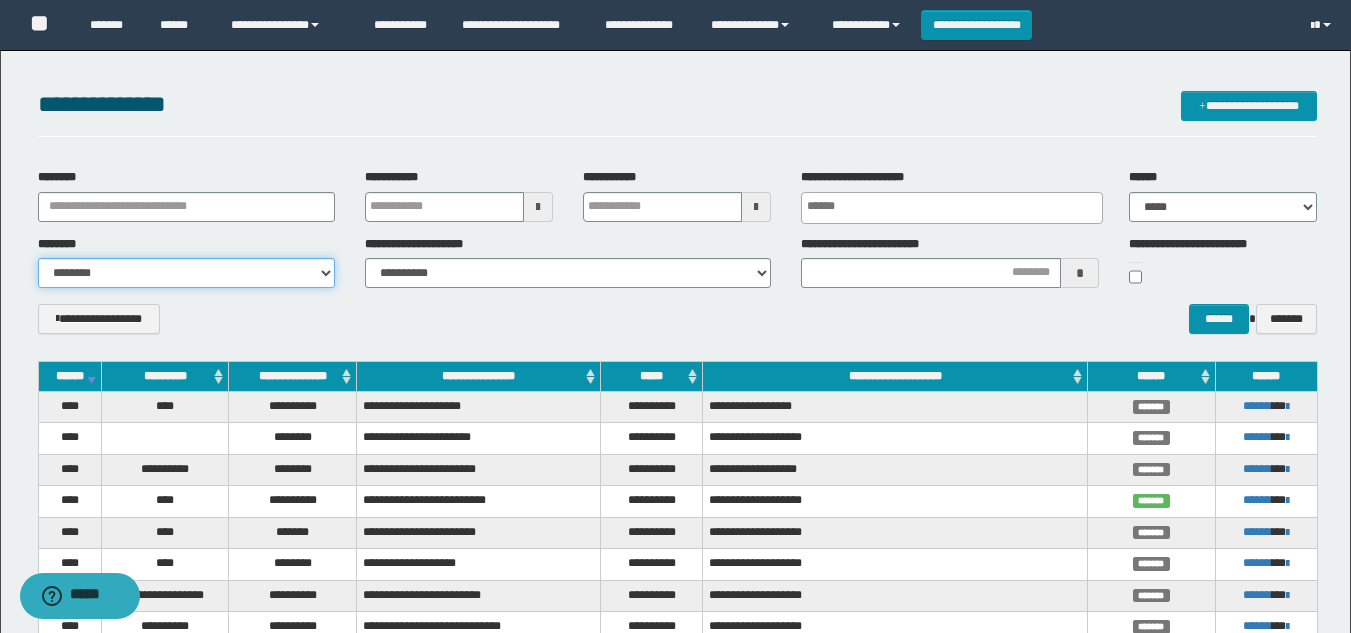 click on "**********" at bounding box center [186, 273] 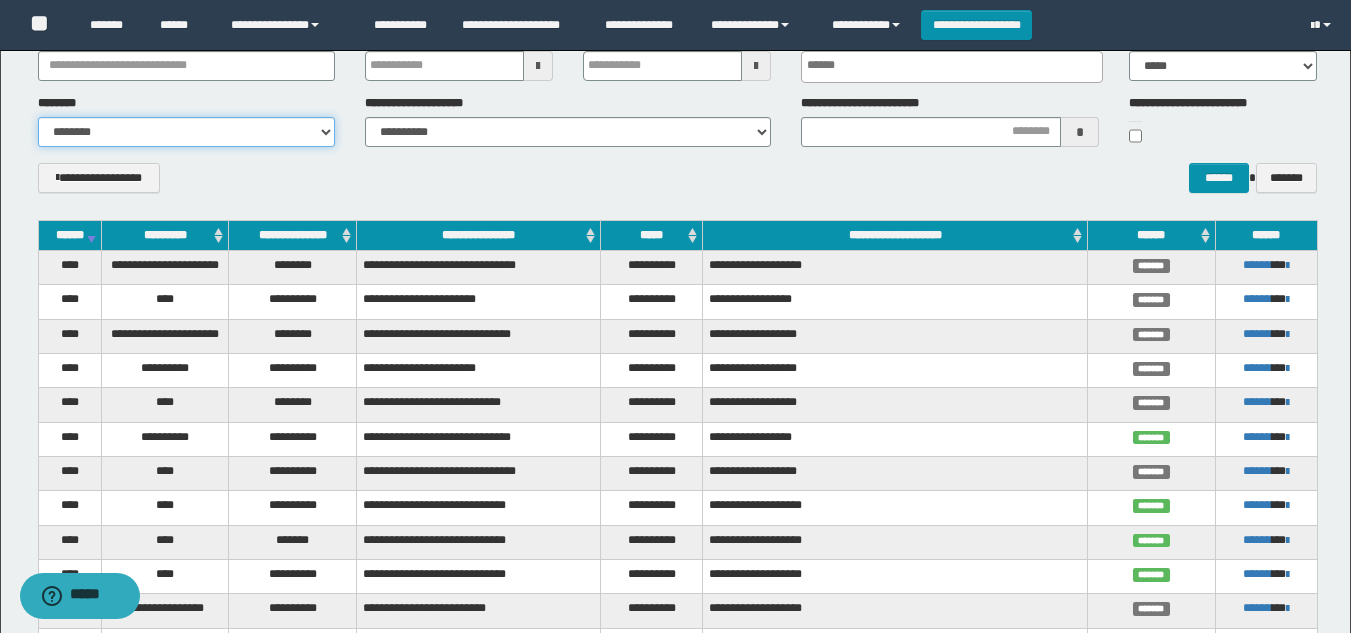 scroll, scrollTop: 0, scrollLeft: 0, axis: both 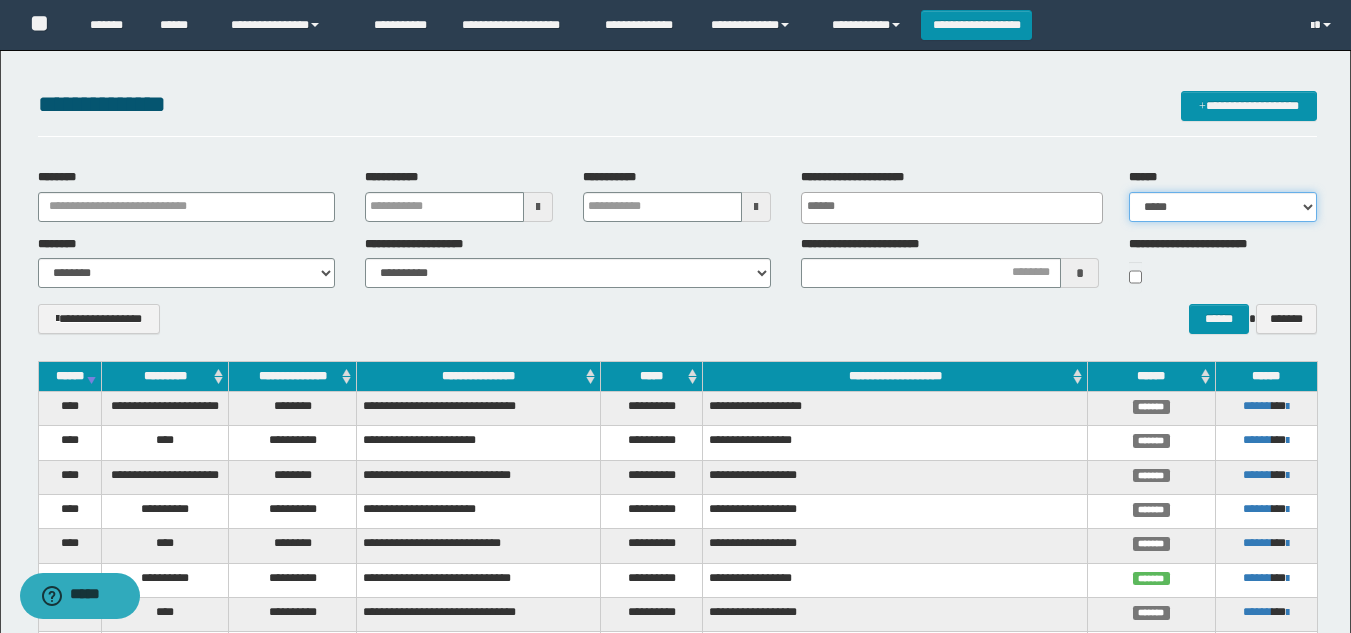 click on "*****
*******
*******
*******
*********" at bounding box center [1223, 207] 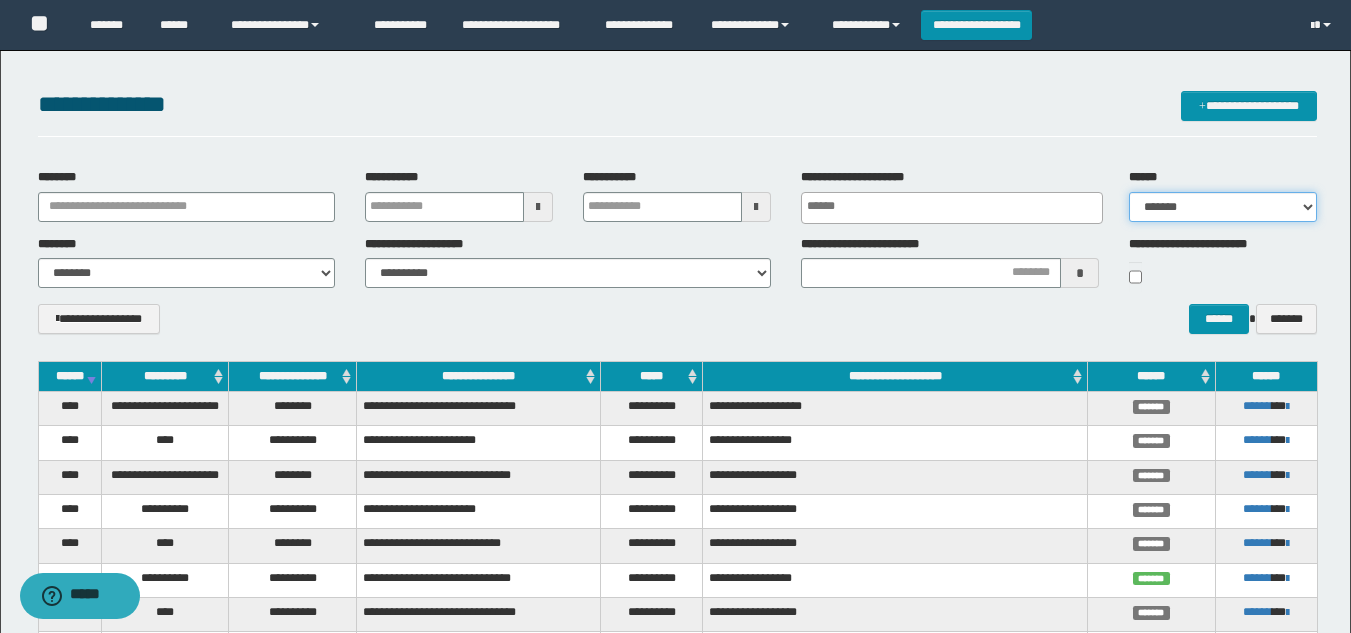 click on "*****
*******
*******
*******
*********" at bounding box center [1223, 207] 